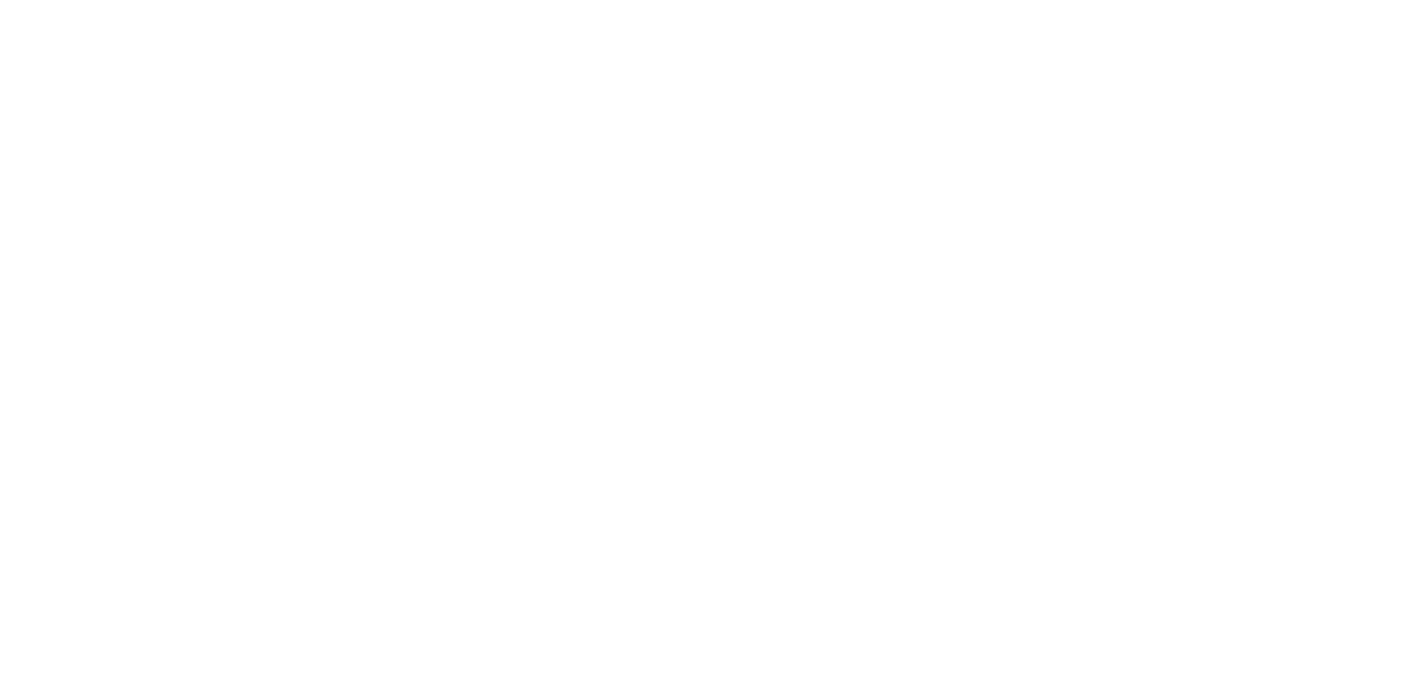 scroll, scrollTop: 0, scrollLeft: 0, axis: both 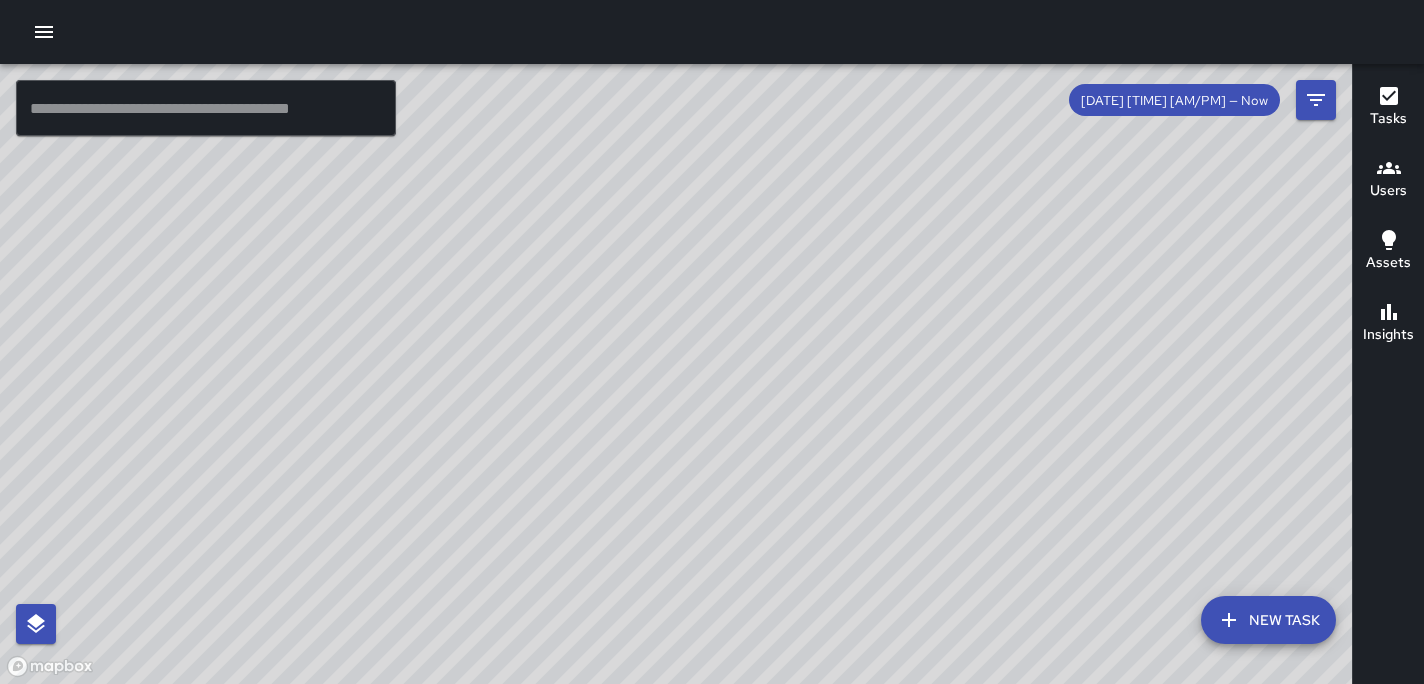 click on "Users" at bounding box center (1388, 191) 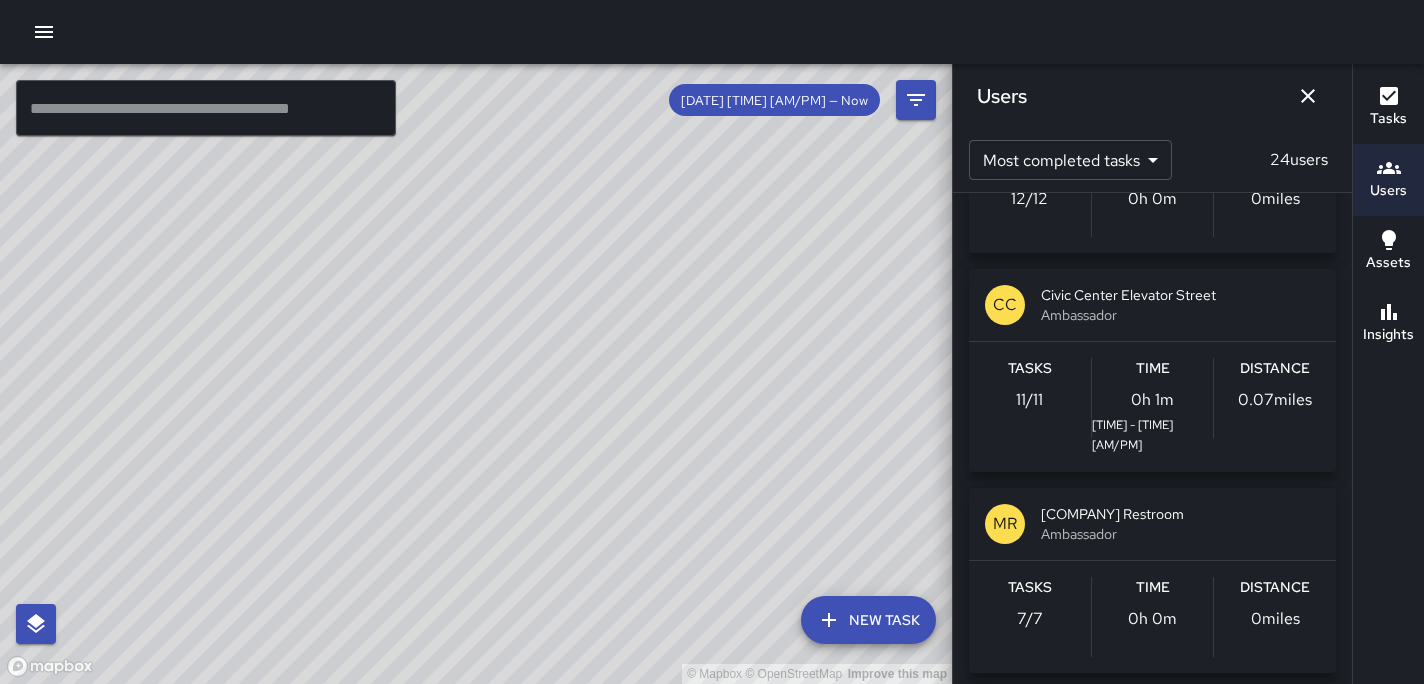 scroll, scrollTop: 142, scrollLeft: 0, axis: vertical 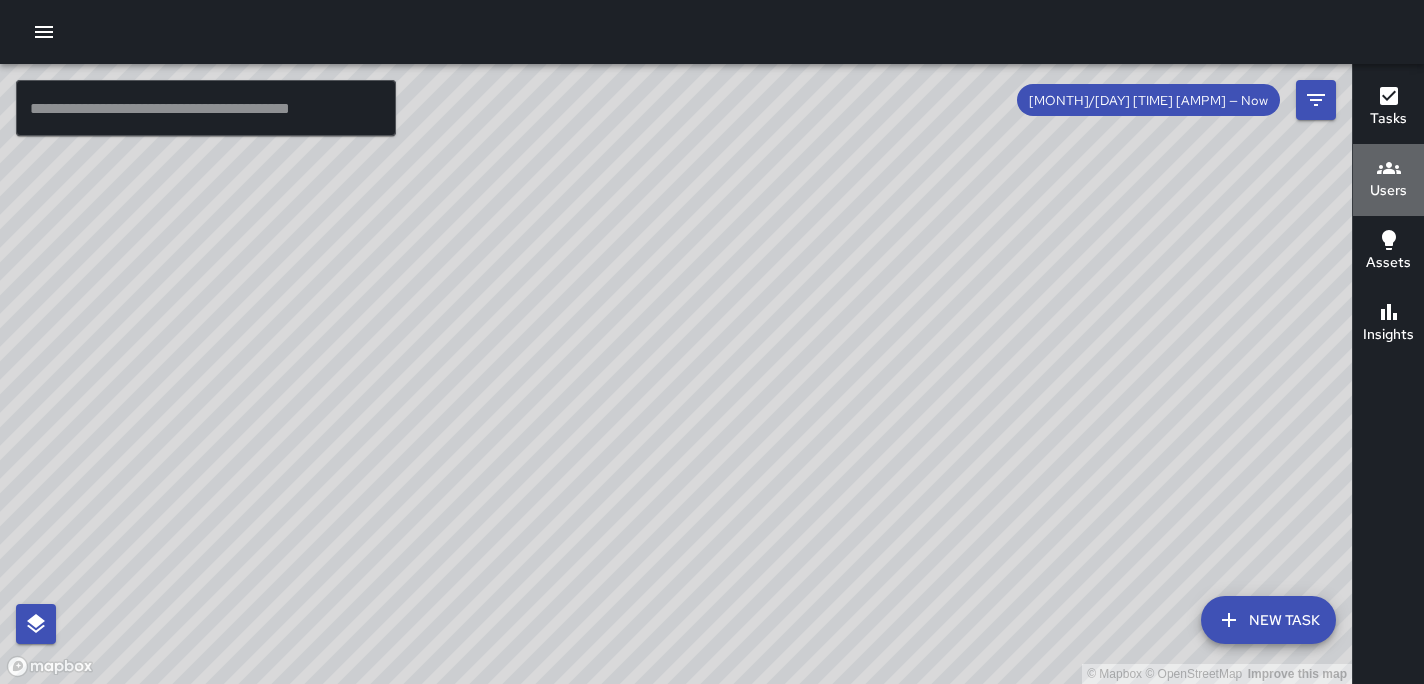 click 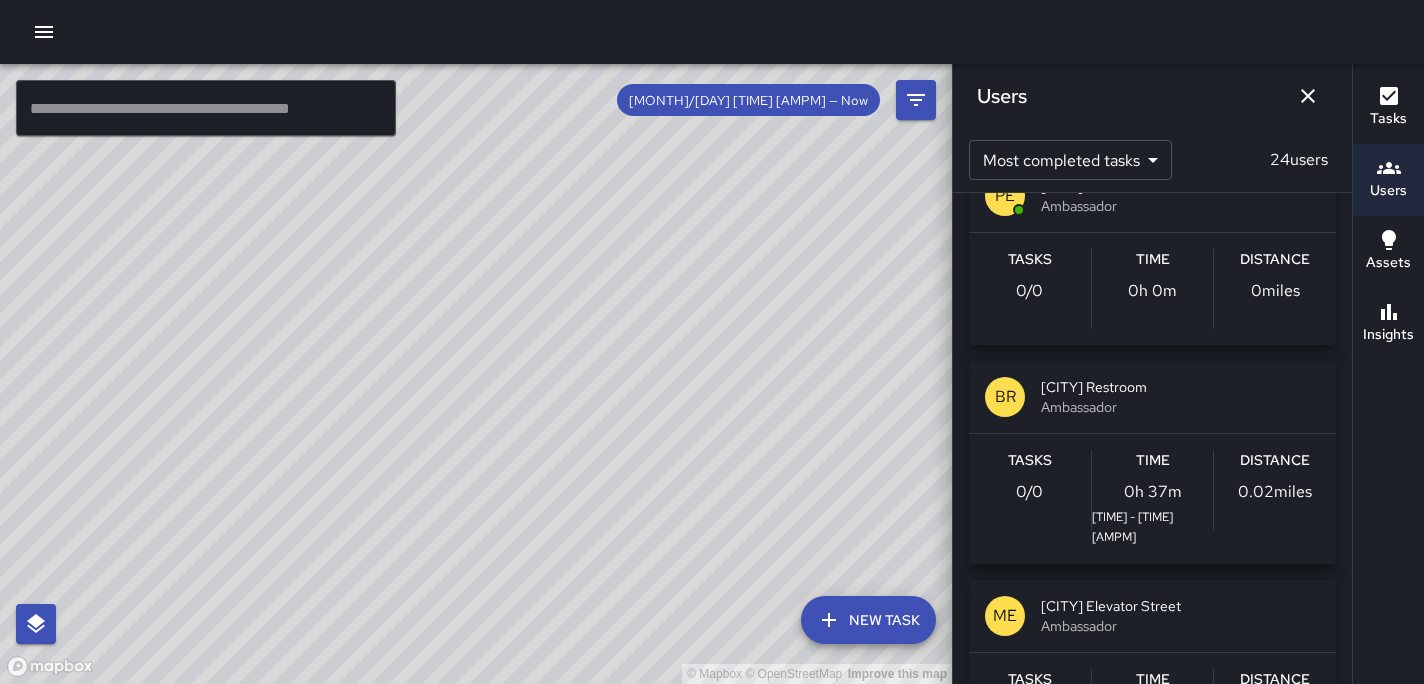 scroll, scrollTop: 2326, scrollLeft: 0, axis: vertical 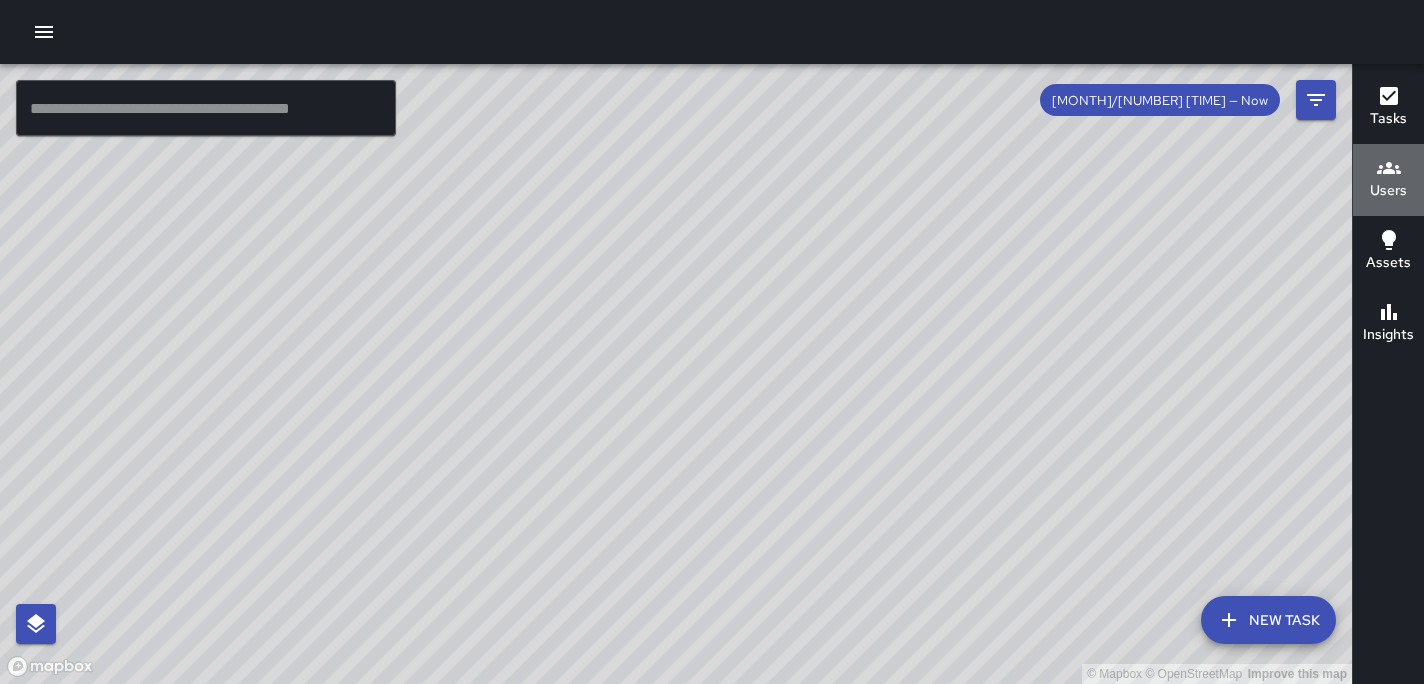 click on "Users" at bounding box center [1388, 191] 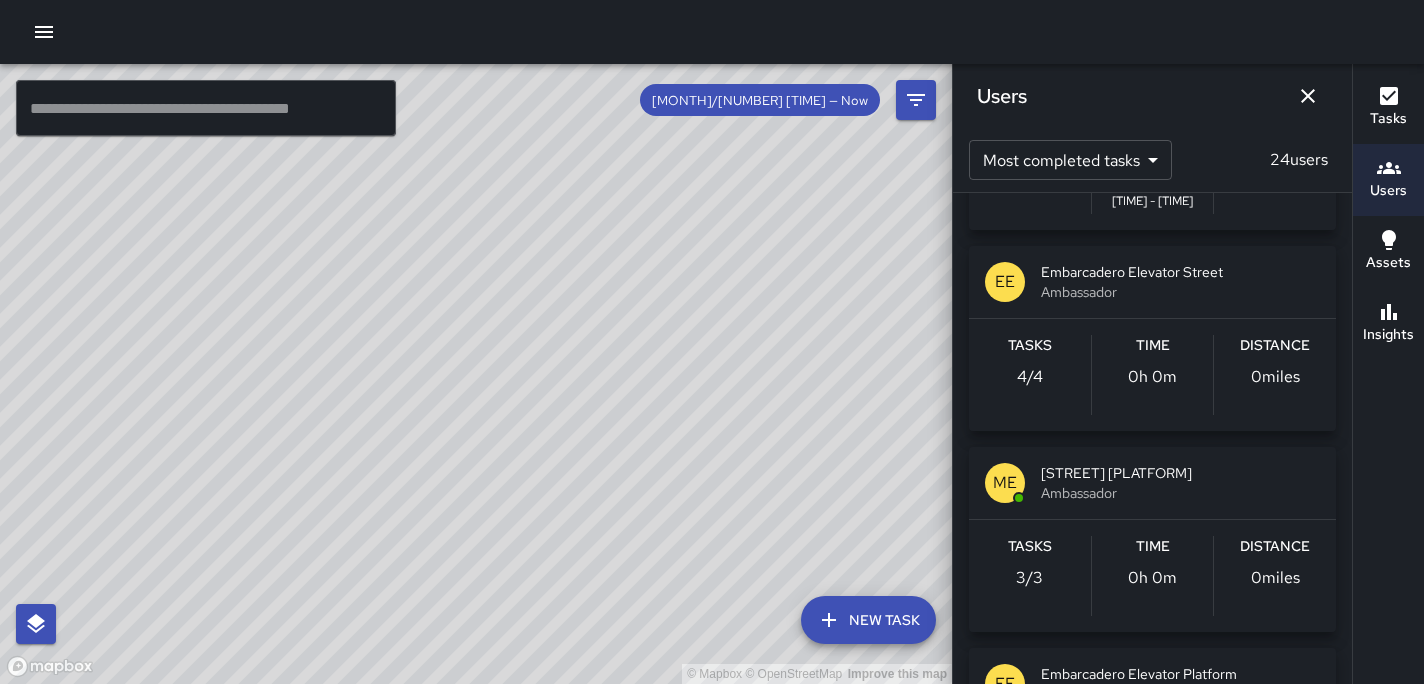 scroll, scrollTop: 1211, scrollLeft: 0, axis: vertical 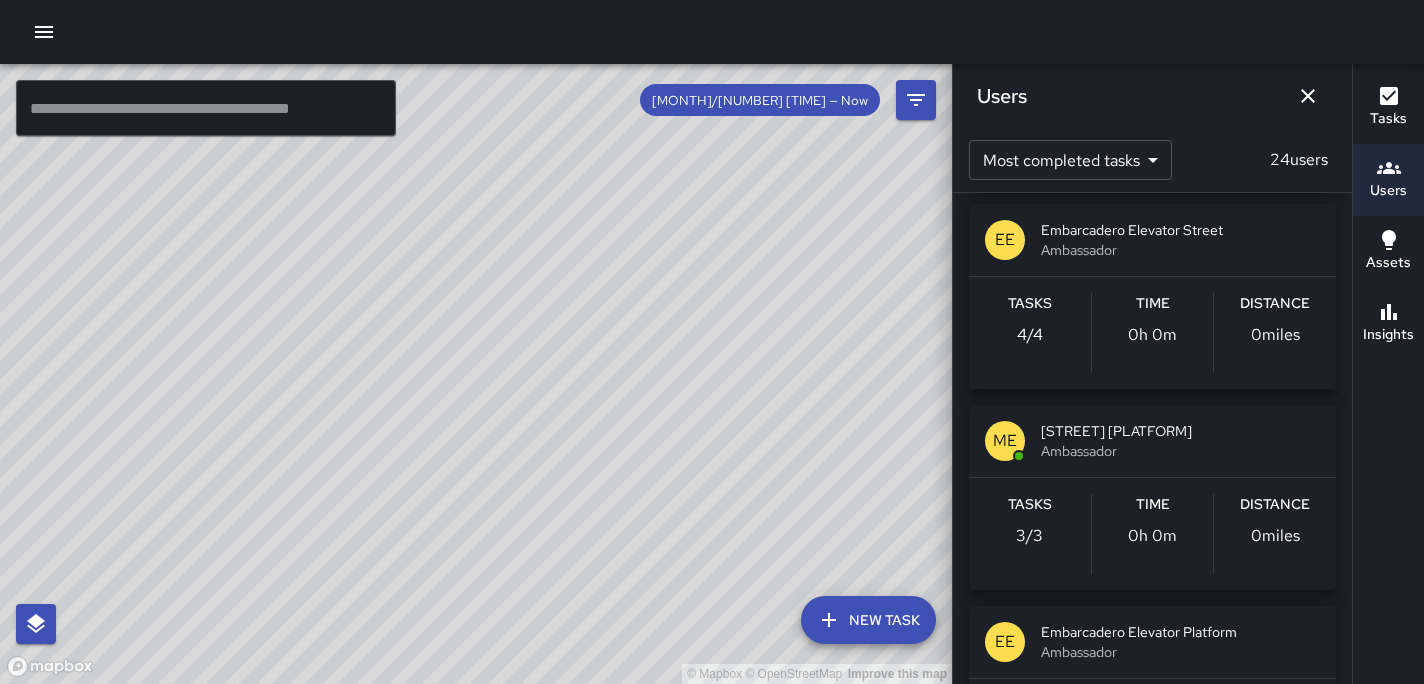 click on "© Mapbox   © OpenStreetMap   Improve this map" at bounding box center [476, 374] 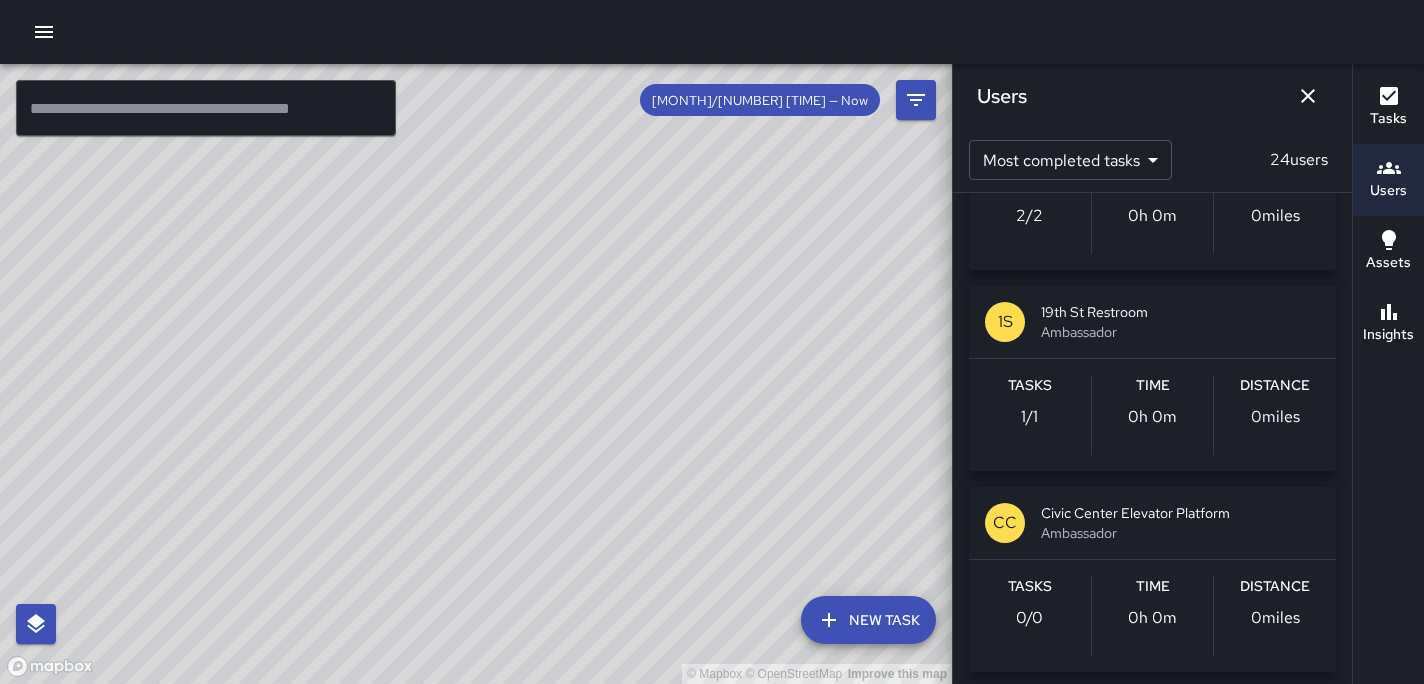 scroll, scrollTop: 1761, scrollLeft: 0, axis: vertical 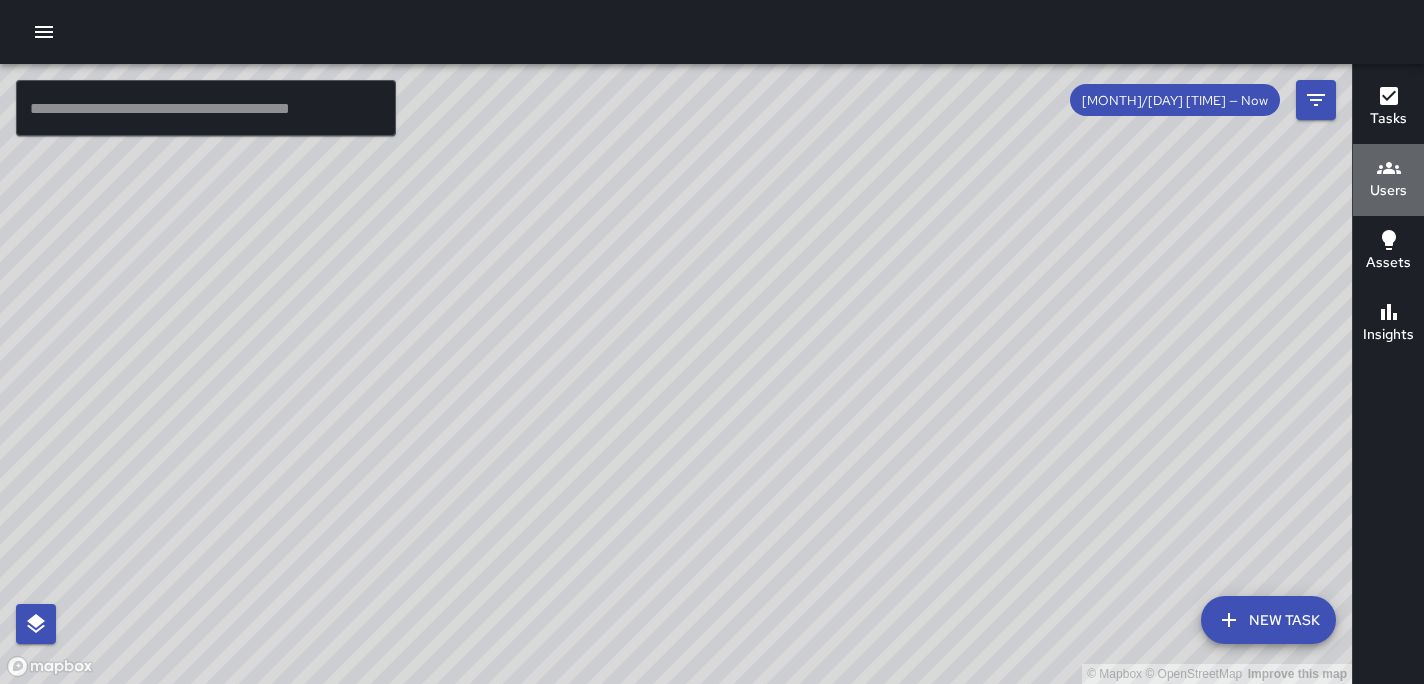 click on "Users" at bounding box center [1388, 191] 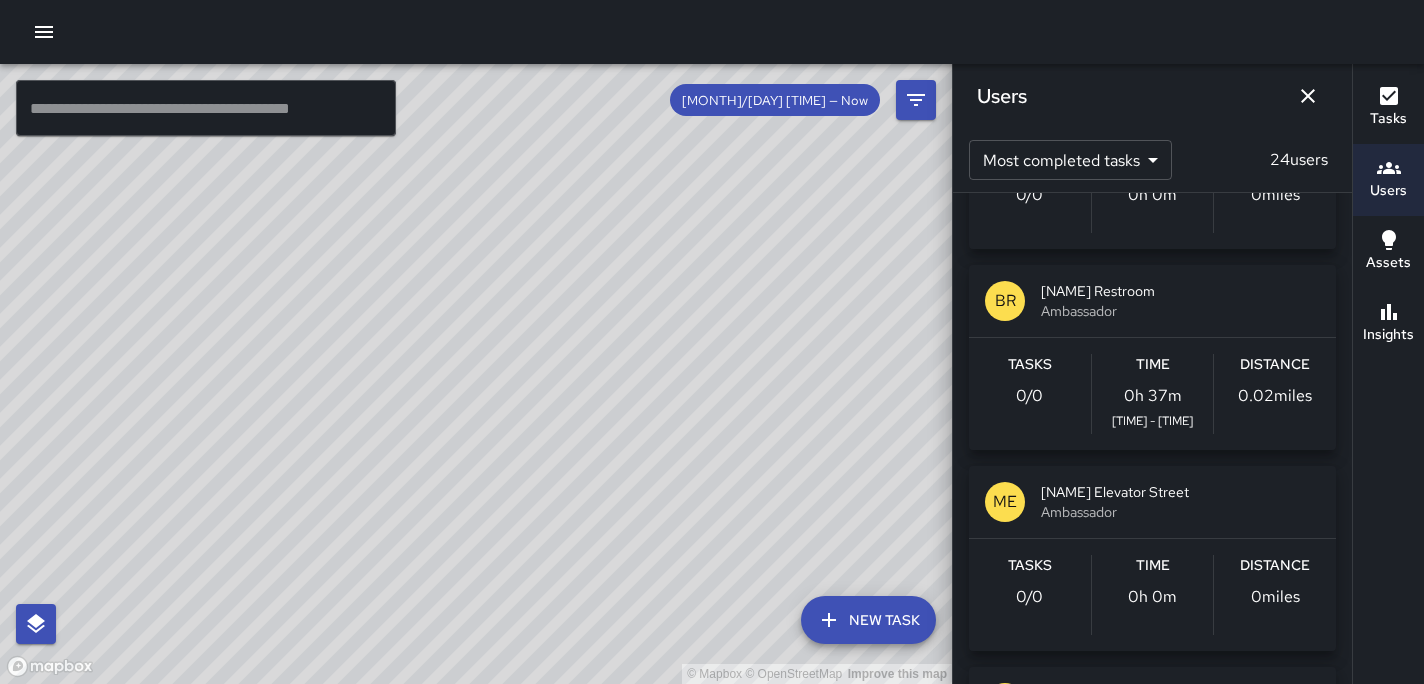 scroll, scrollTop: 2359, scrollLeft: 0, axis: vertical 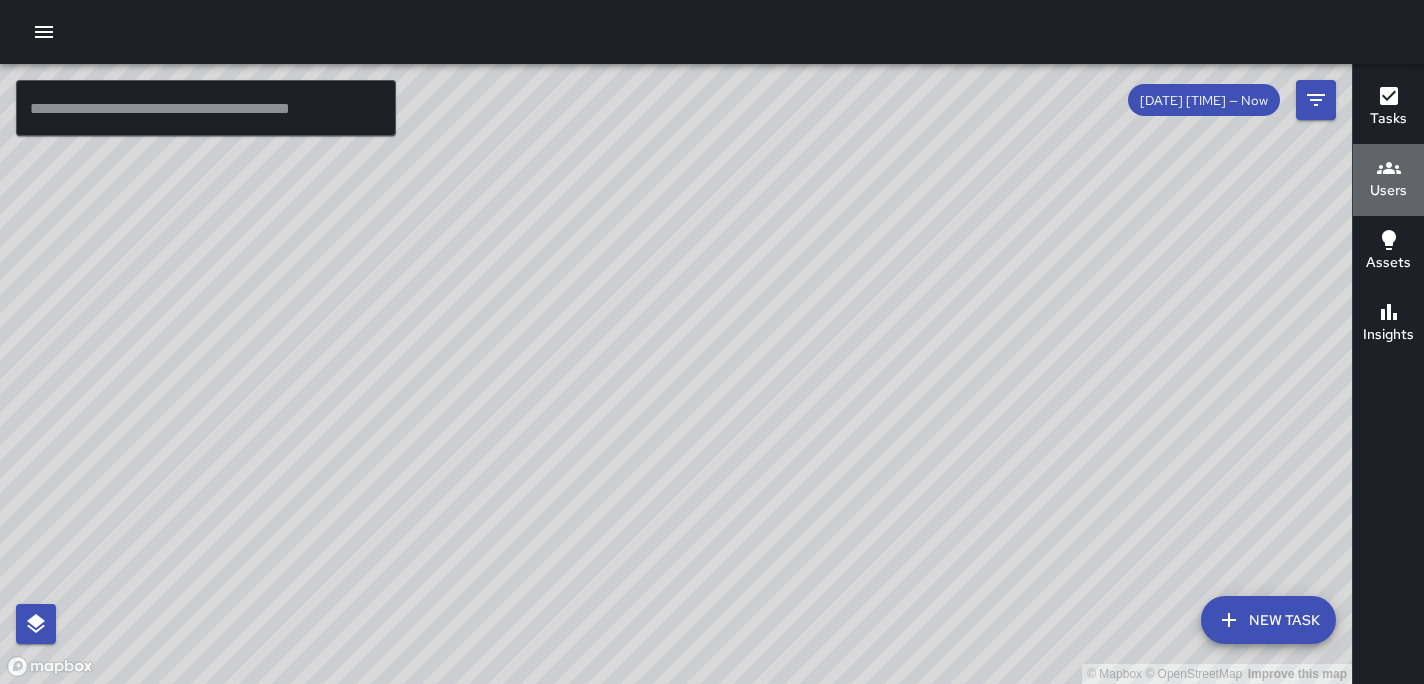 click on "Users" at bounding box center (1388, 191) 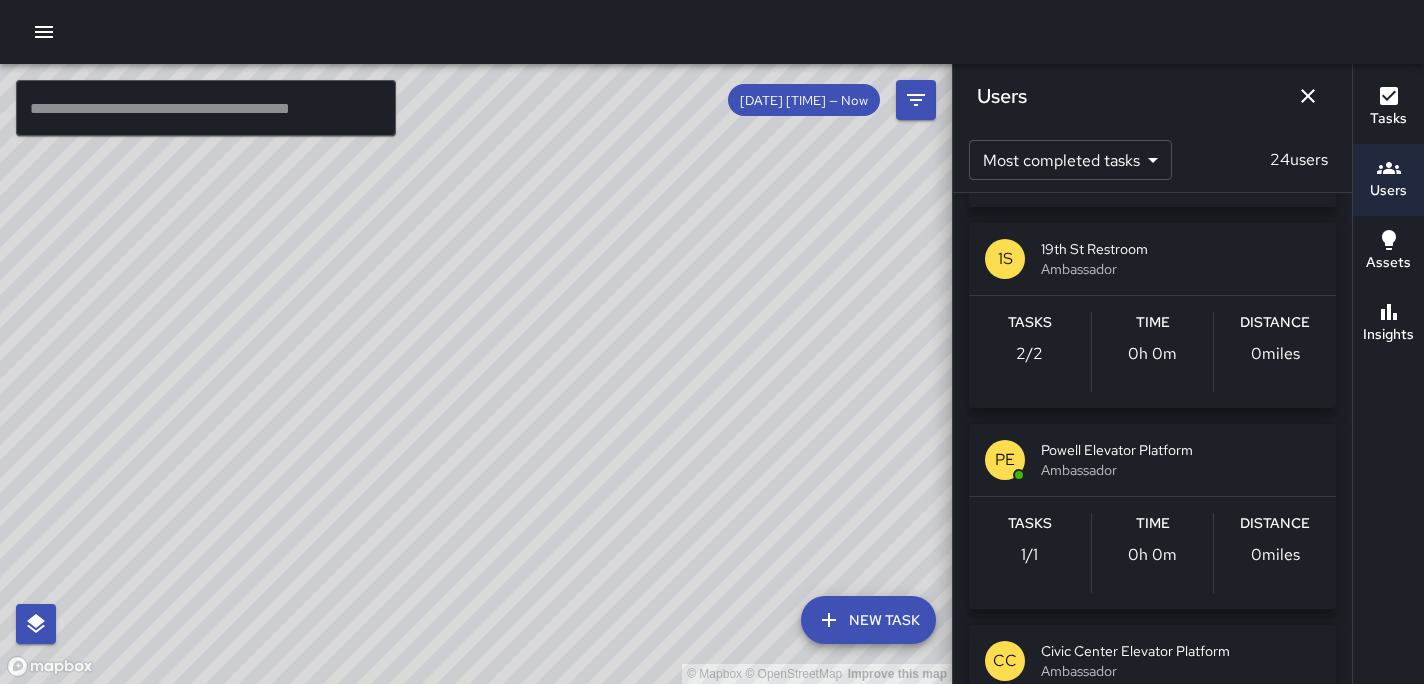 scroll, scrollTop: 1794, scrollLeft: 0, axis: vertical 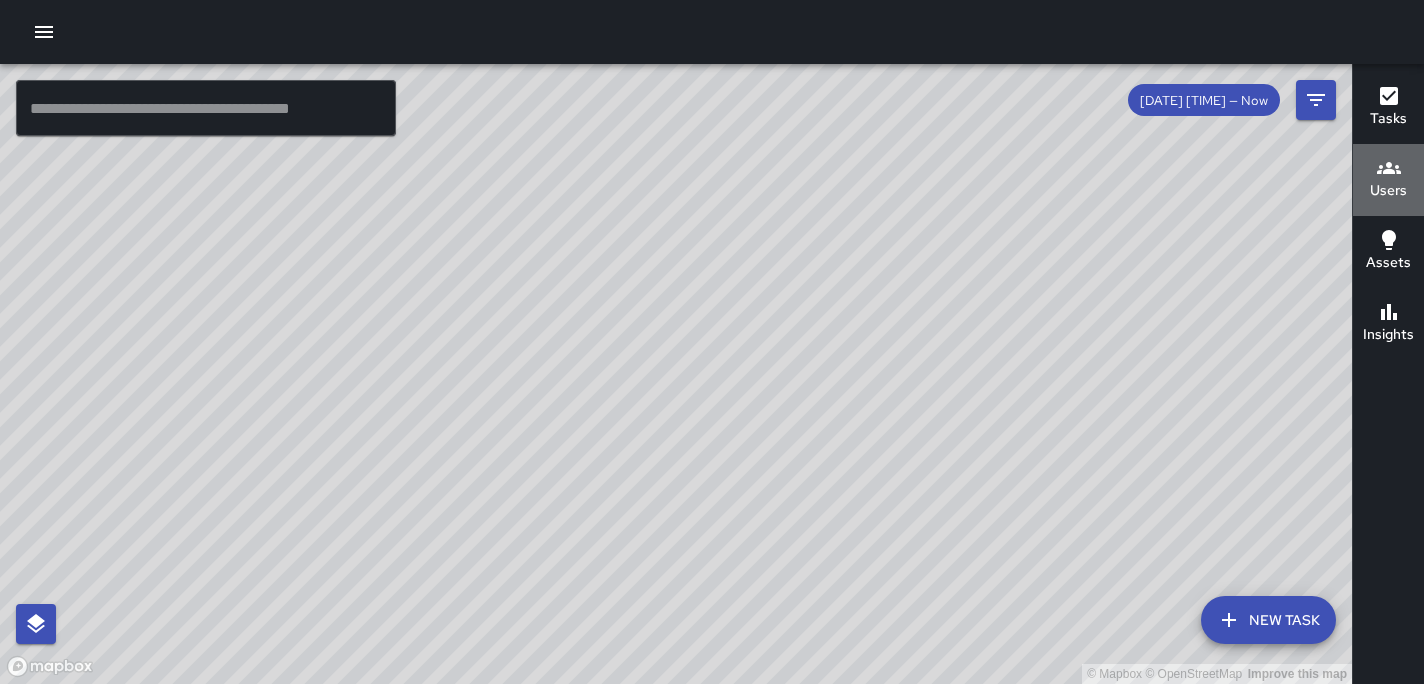 click on "Users" at bounding box center (1388, 191) 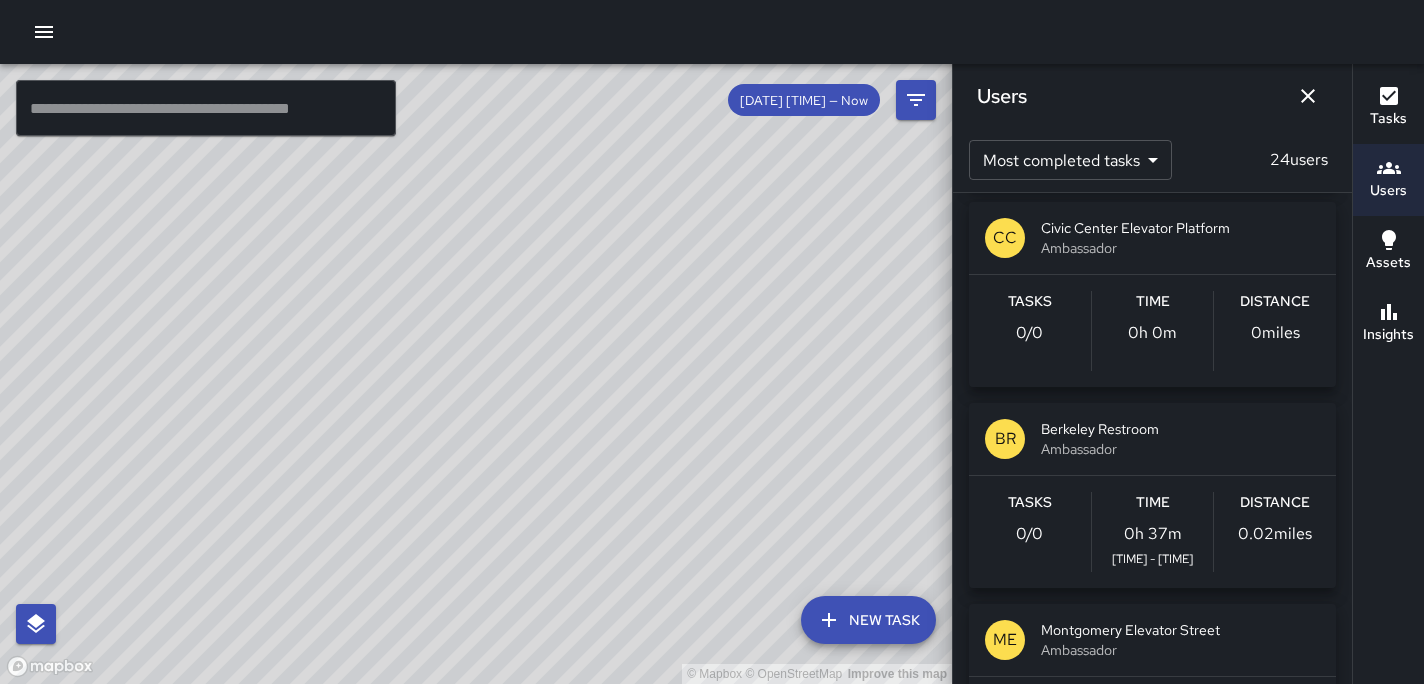 scroll, scrollTop: 2281, scrollLeft: 0, axis: vertical 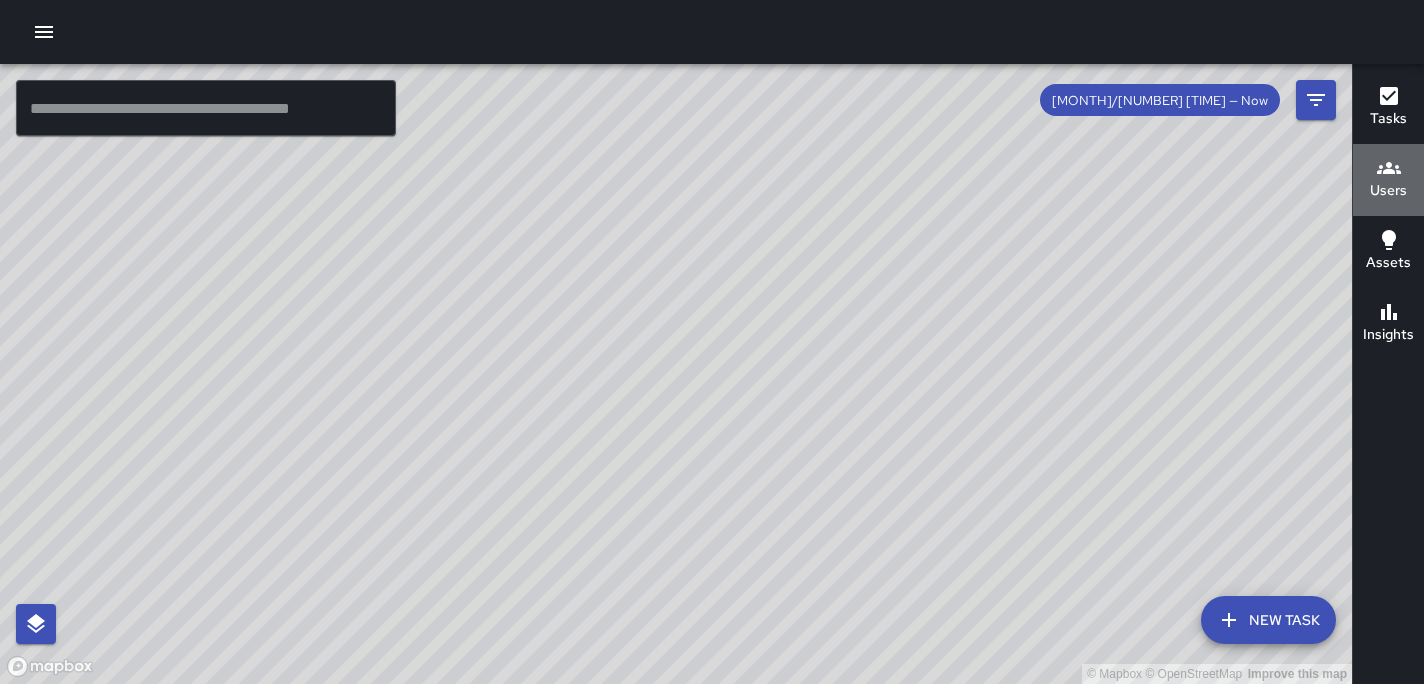 click on "Users" at bounding box center [1388, 191] 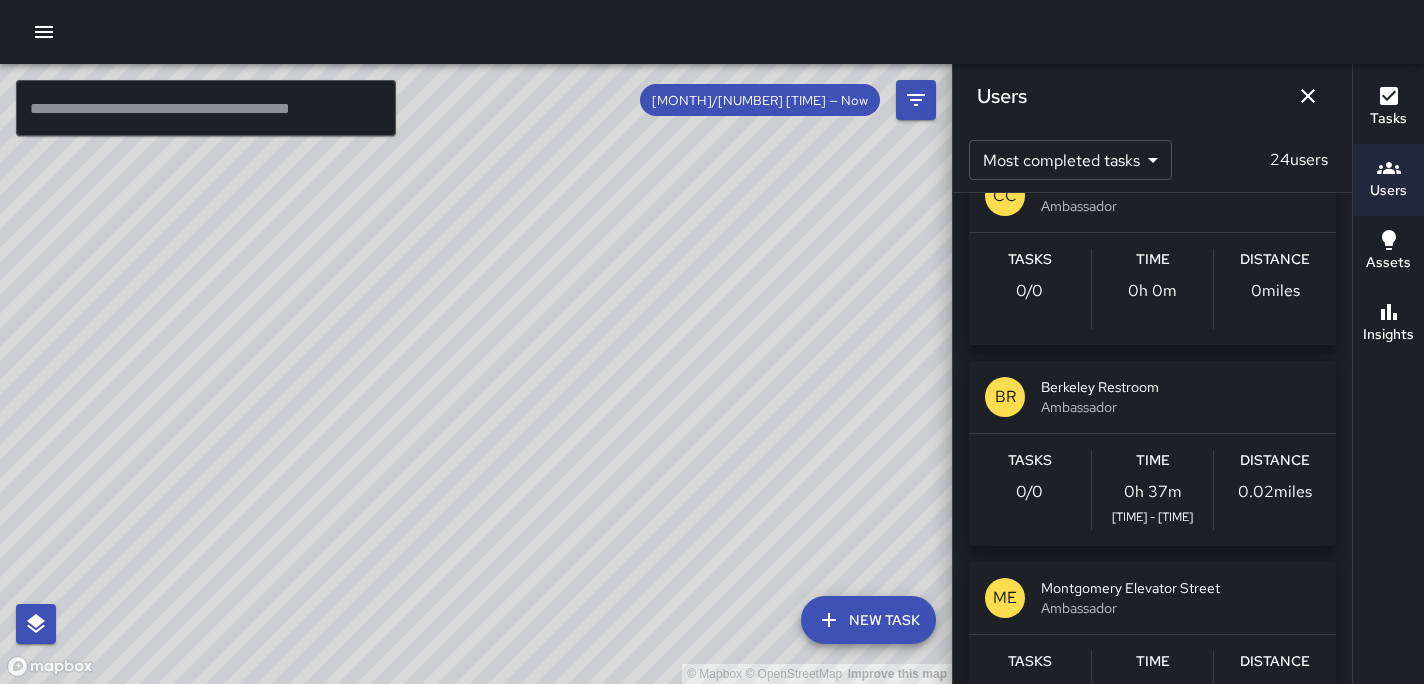 scroll, scrollTop: 2266, scrollLeft: 0, axis: vertical 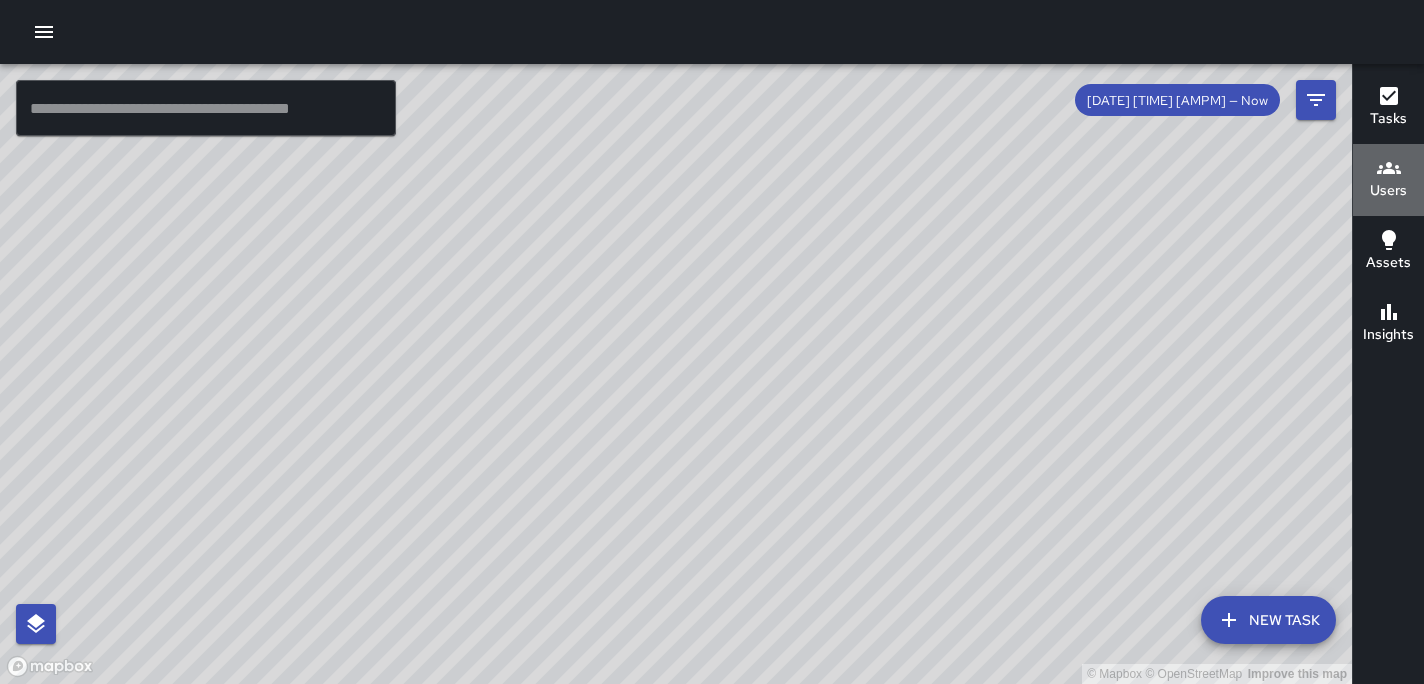 click on "Users" at bounding box center (1388, 191) 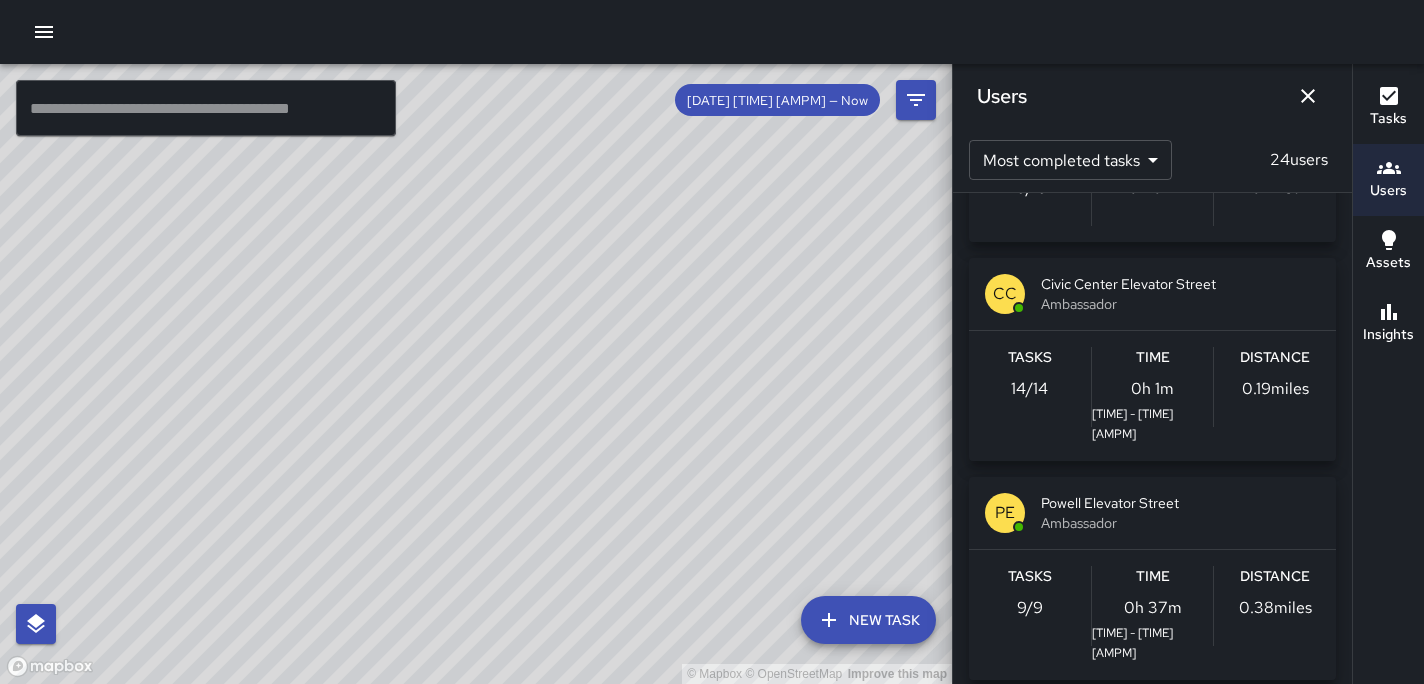 scroll, scrollTop: 0, scrollLeft: 0, axis: both 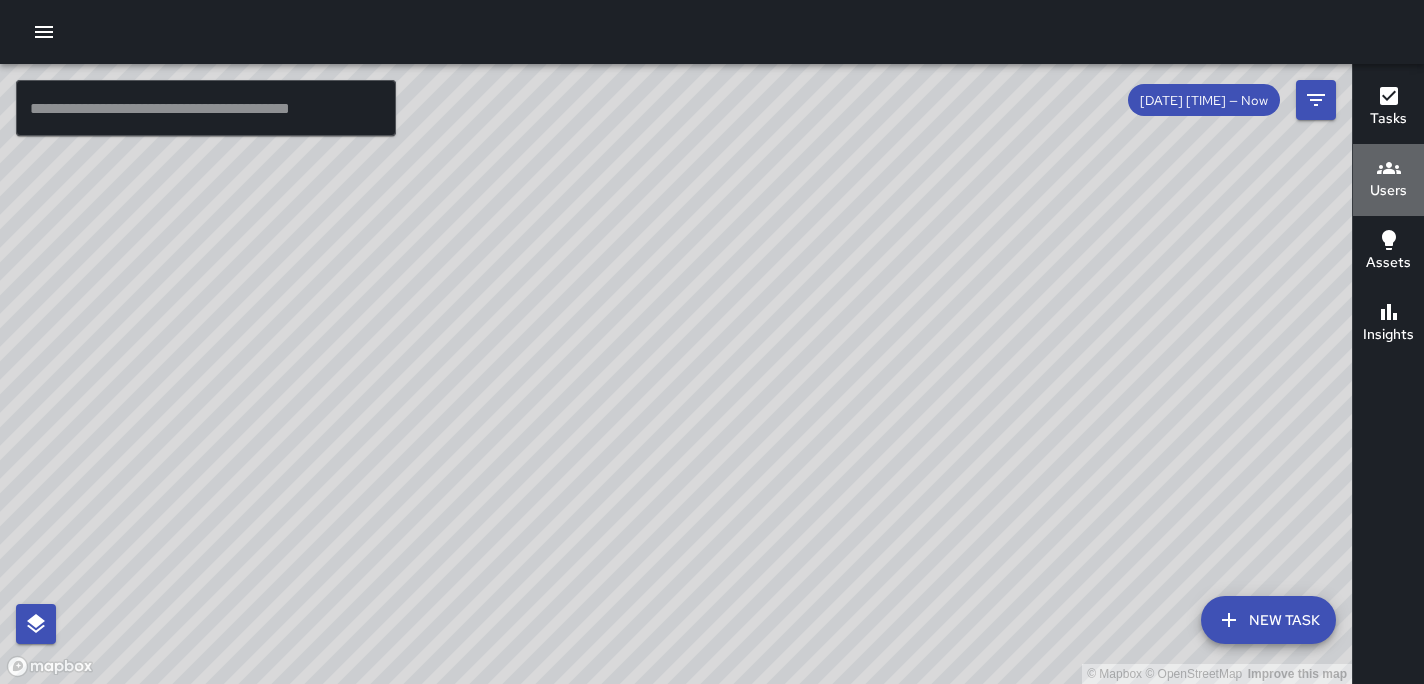 click on "Users" at bounding box center [1388, 191] 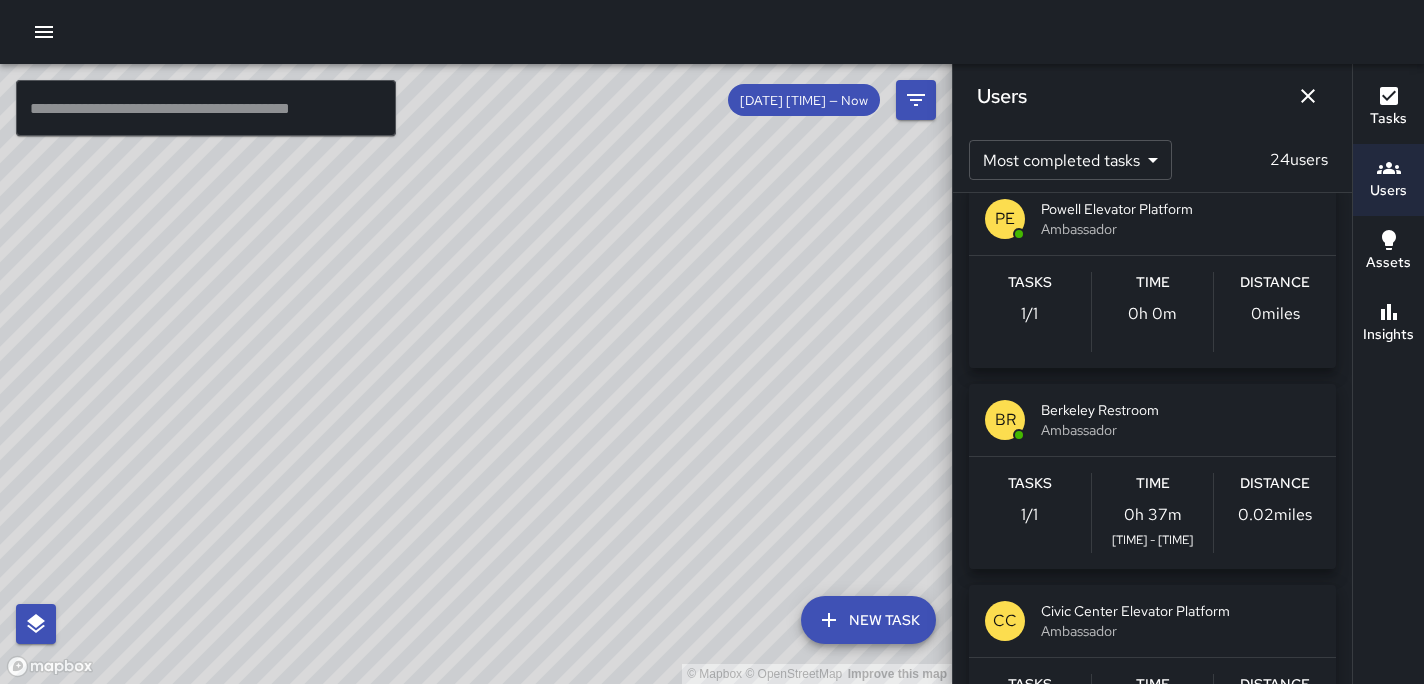 scroll, scrollTop: 2039, scrollLeft: 0, axis: vertical 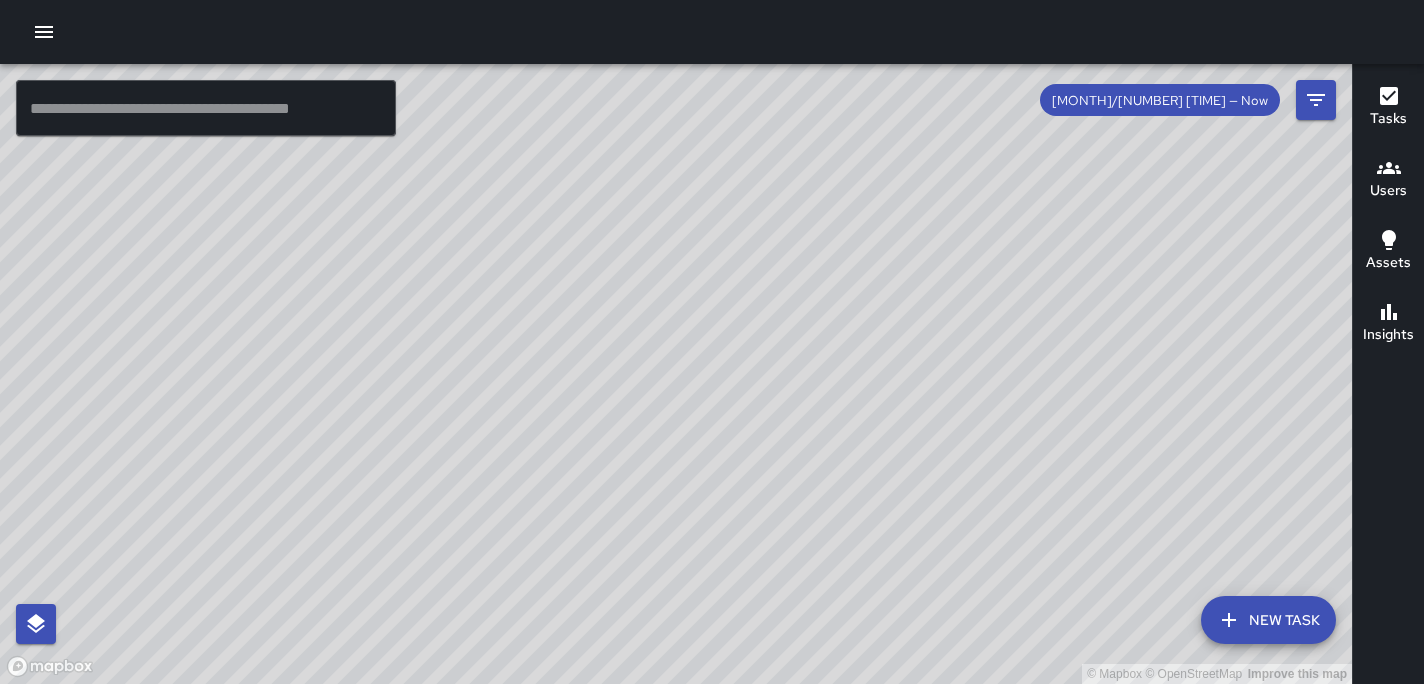 click on "Users" at bounding box center [1388, 191] 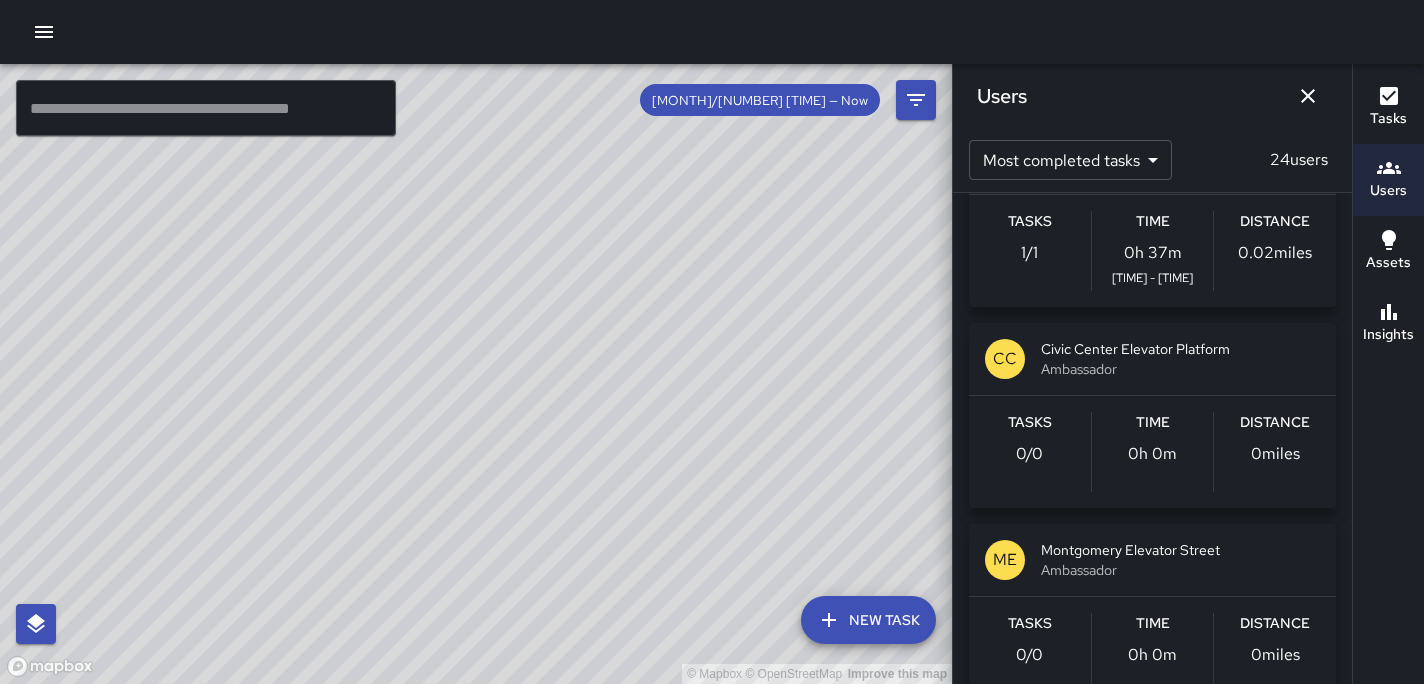 scroll, scrollTop: 2246, scrollLeft: 0, axis: vertical 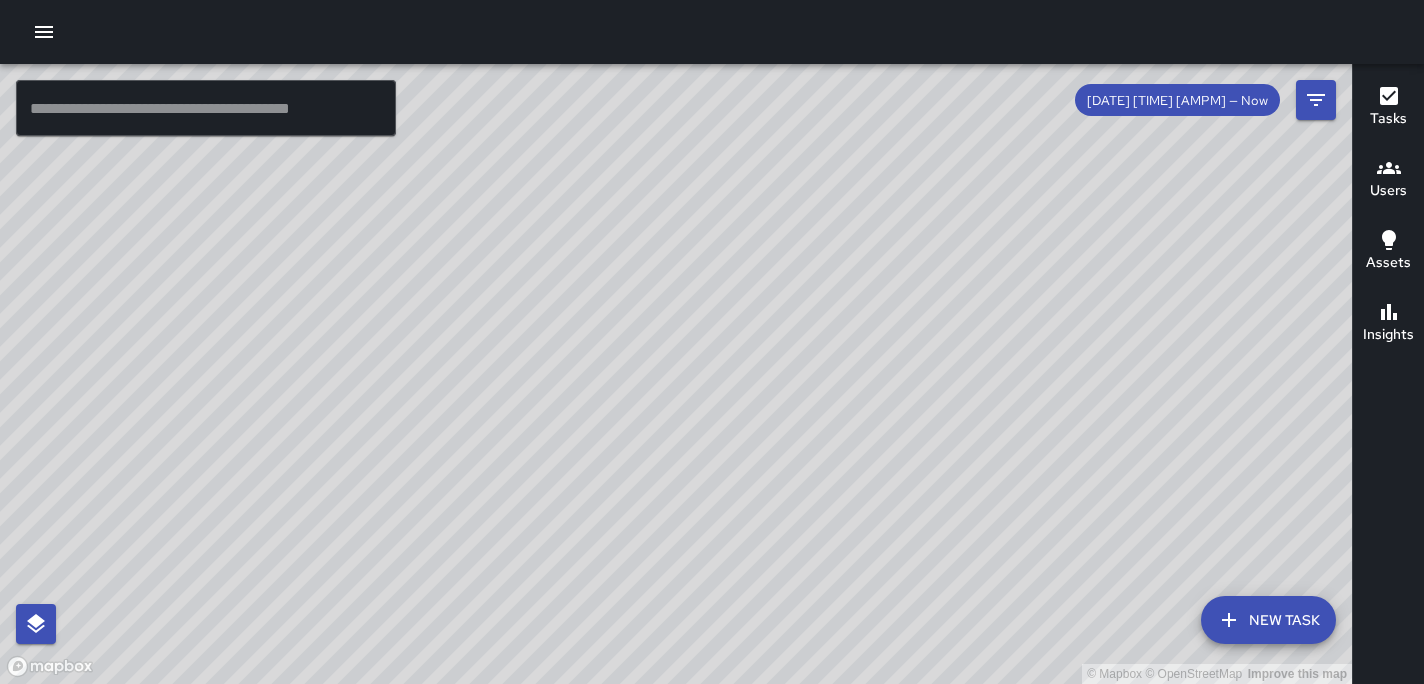 click 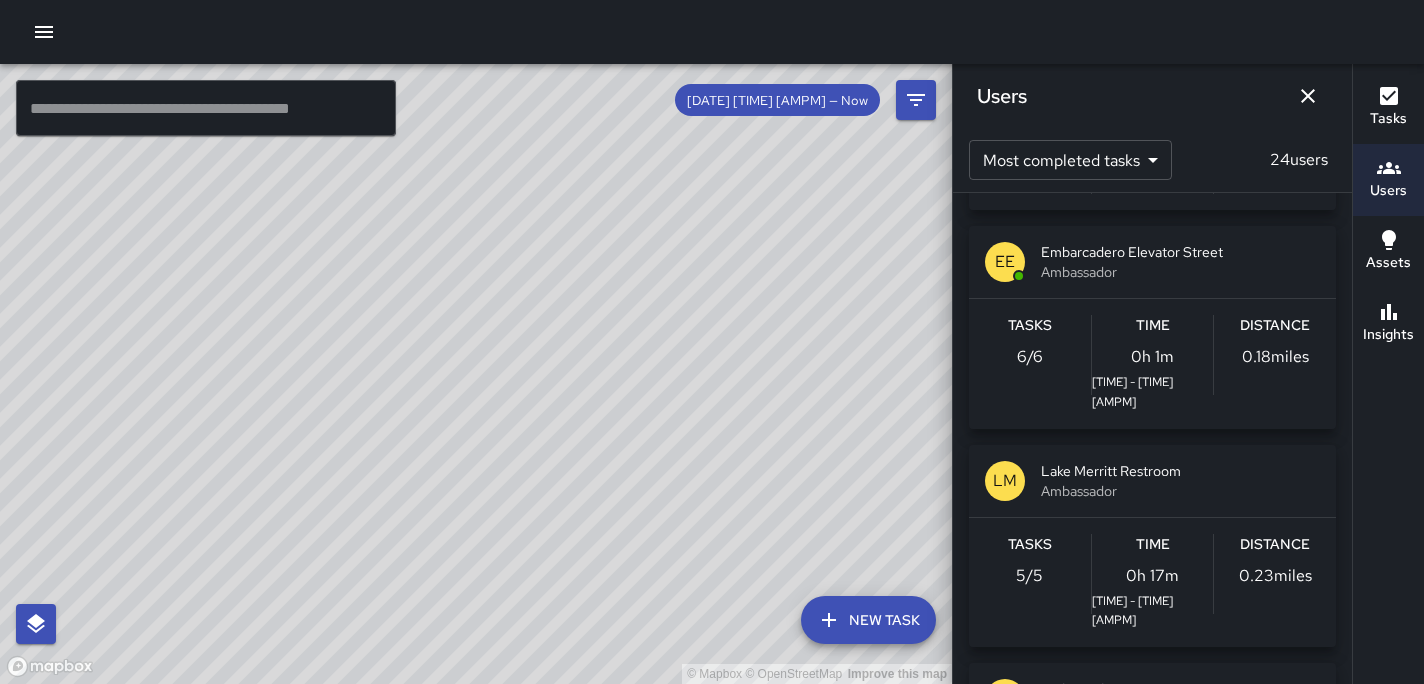 scroll, scrollTop: 1224, scrollLeft: 0, axis: vertical 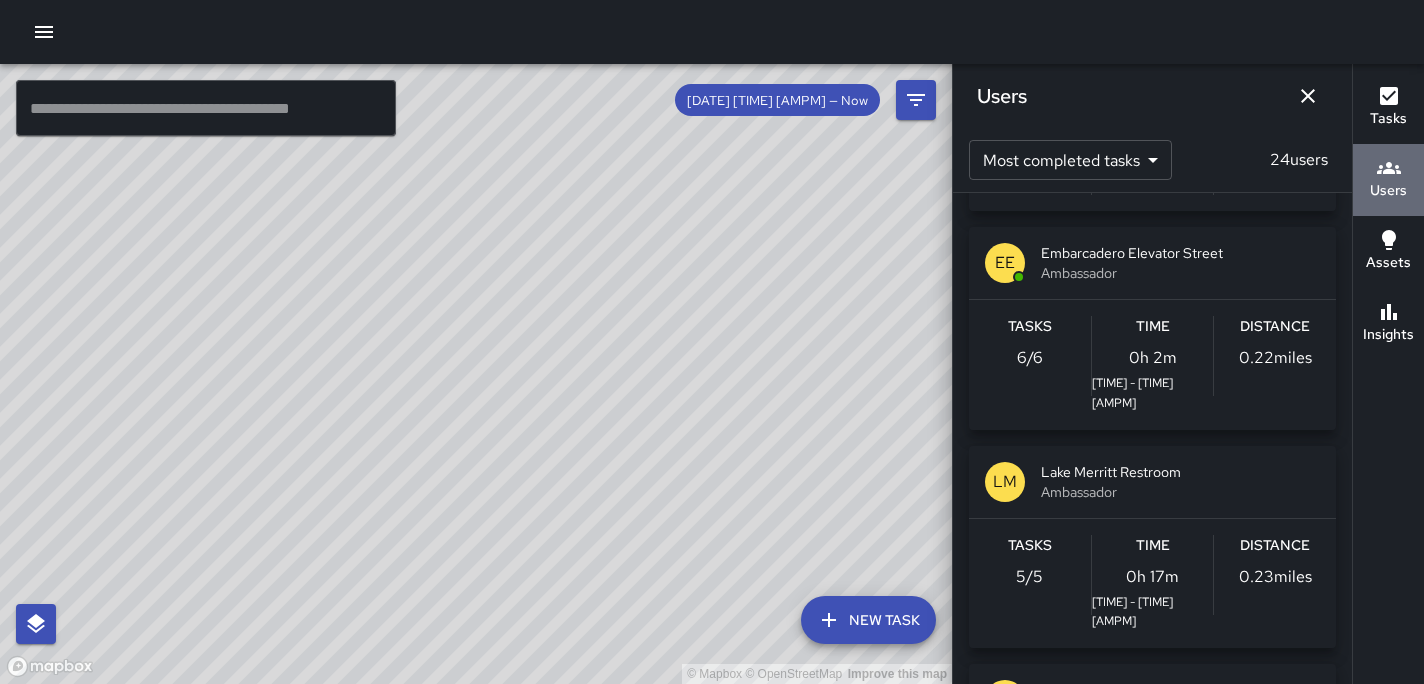 click 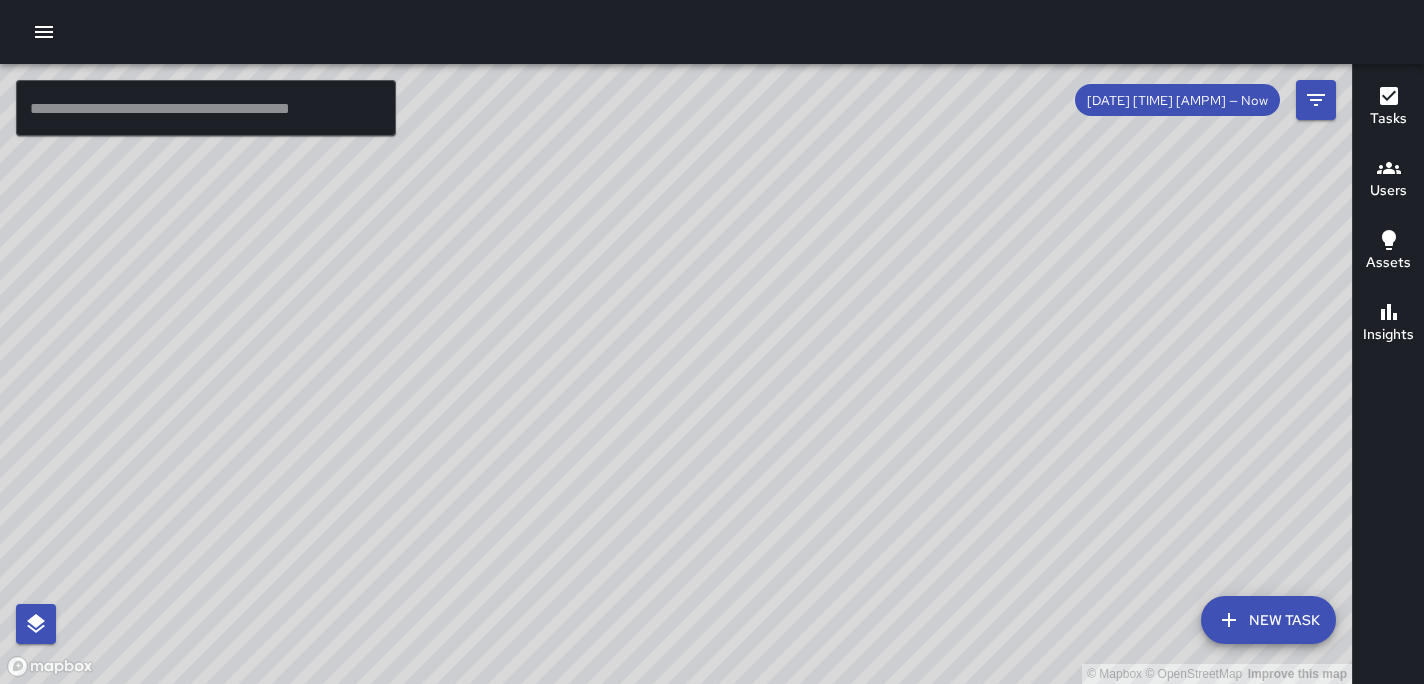 scroll, scrollTop: 1023, scrollLeft: 0, axis: vertical 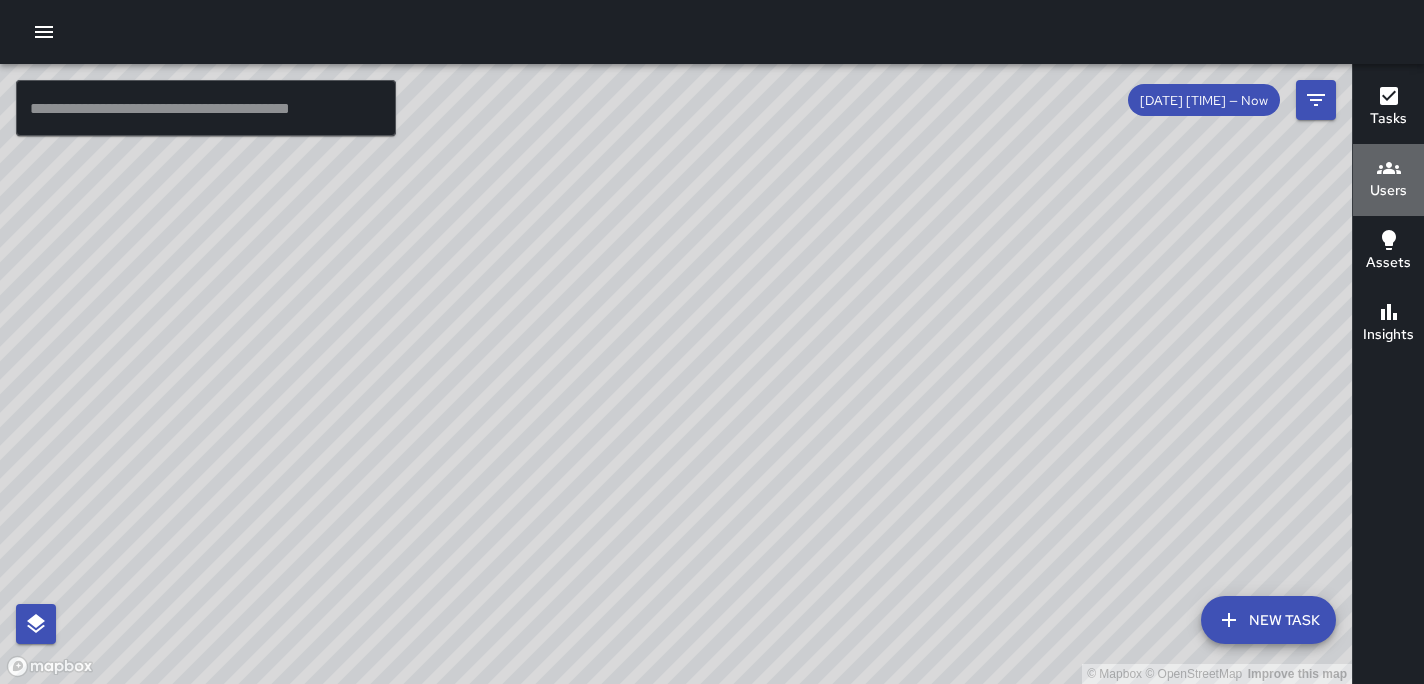 click on "Users" at bounding box center (1388, 191) 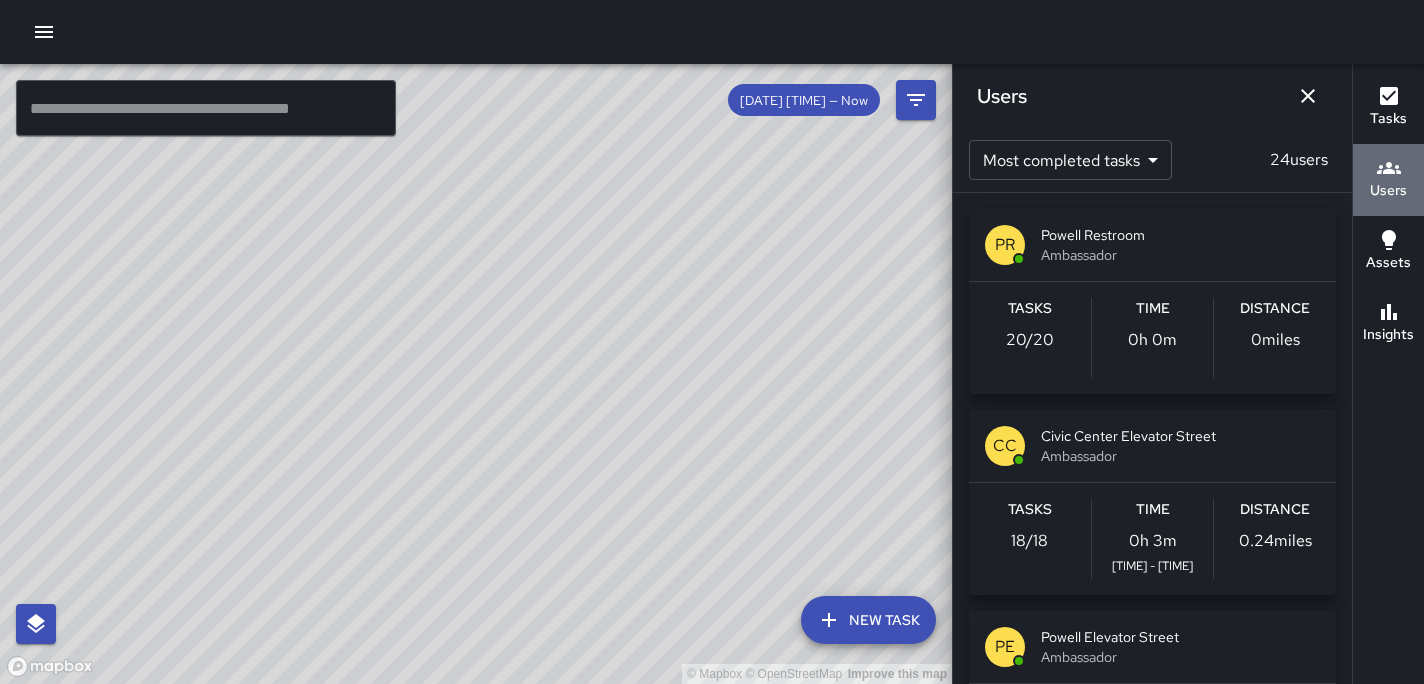 click on "Users" at bounding box center [1388, 191] 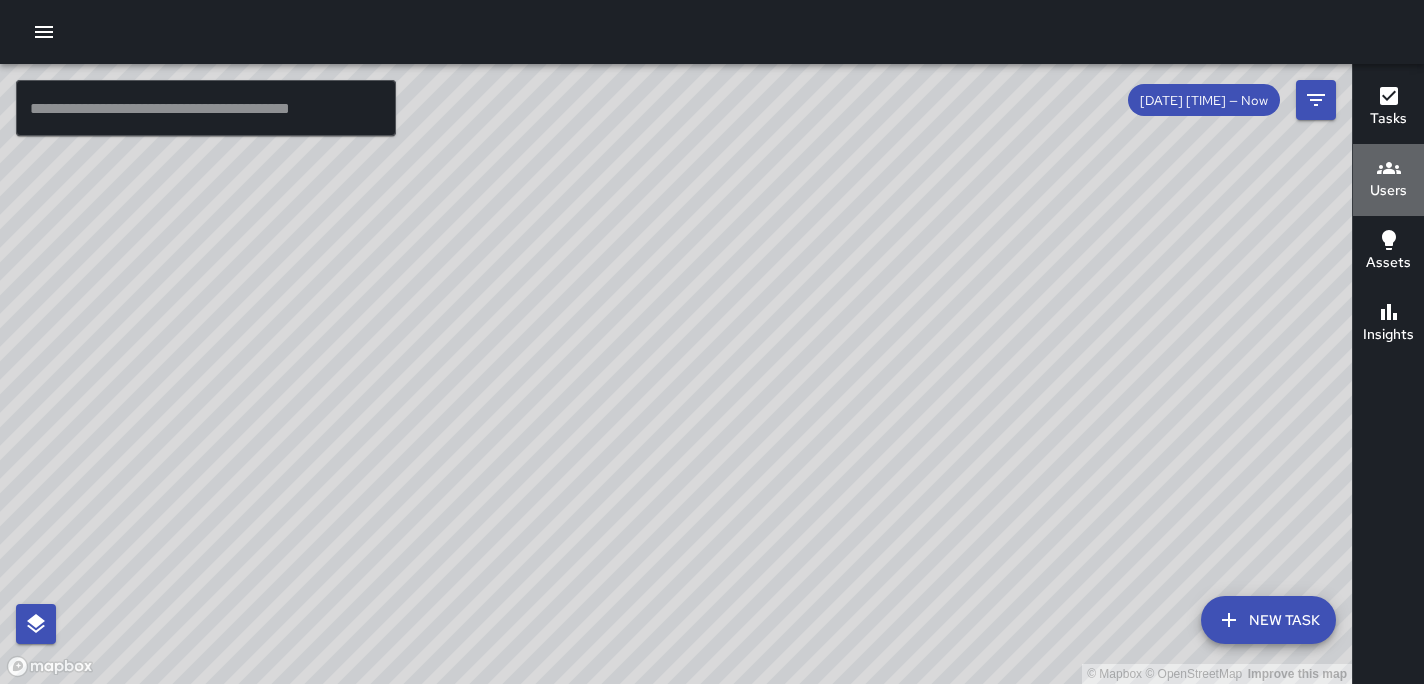 click on "Users" at bounding box center (1388, 191) 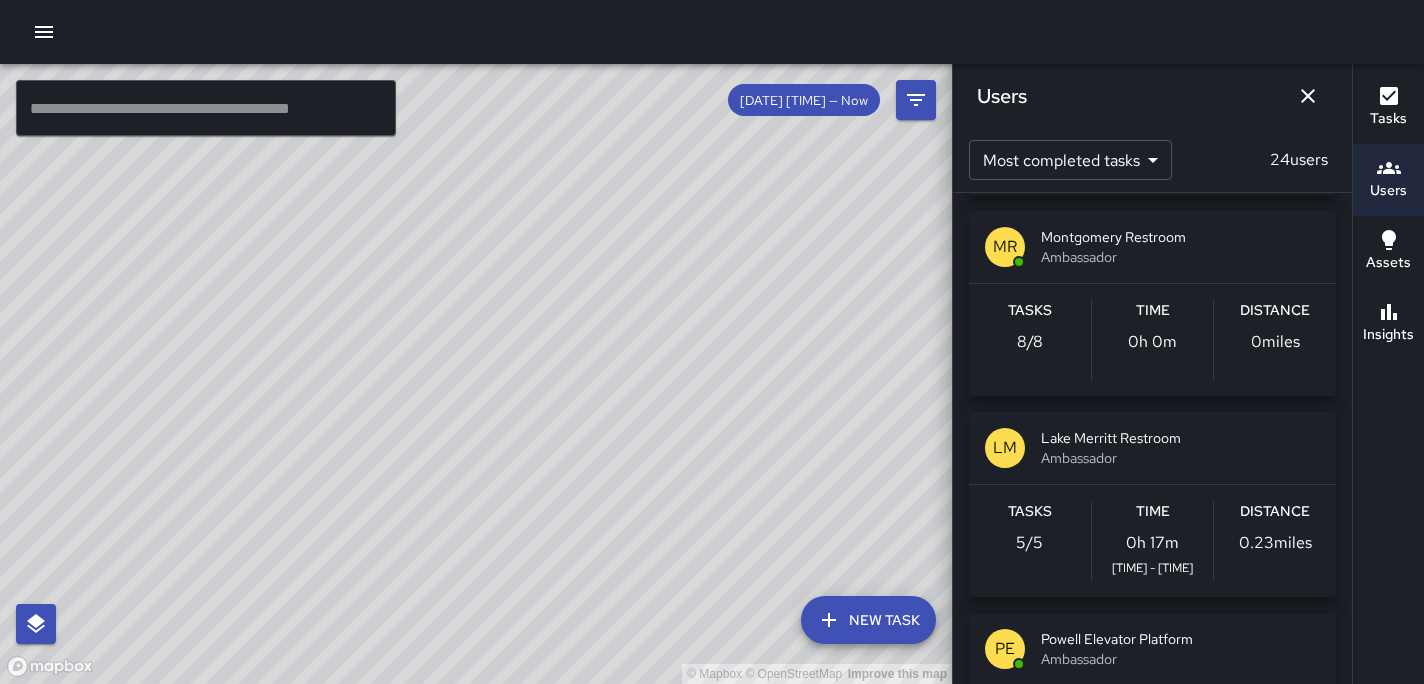 scroll, scrollTop: 1239, scrollLeft: 0, axis: vertical 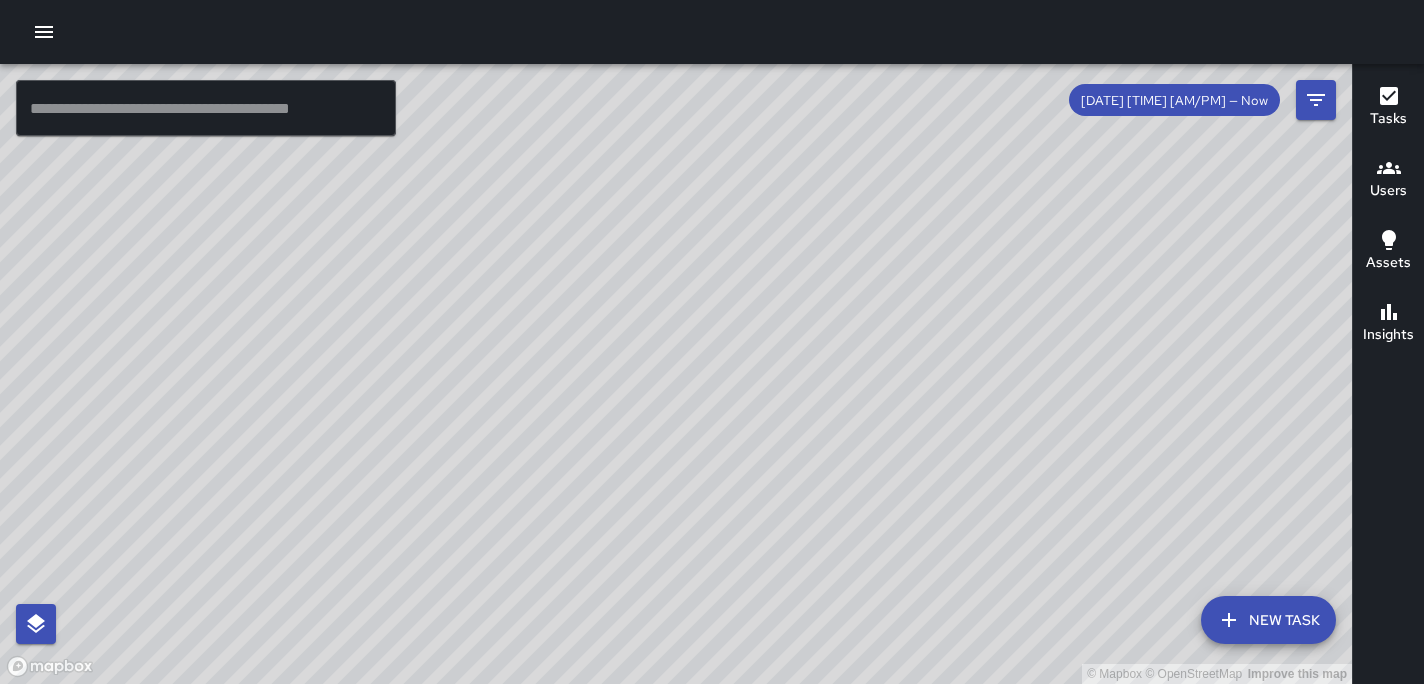 click 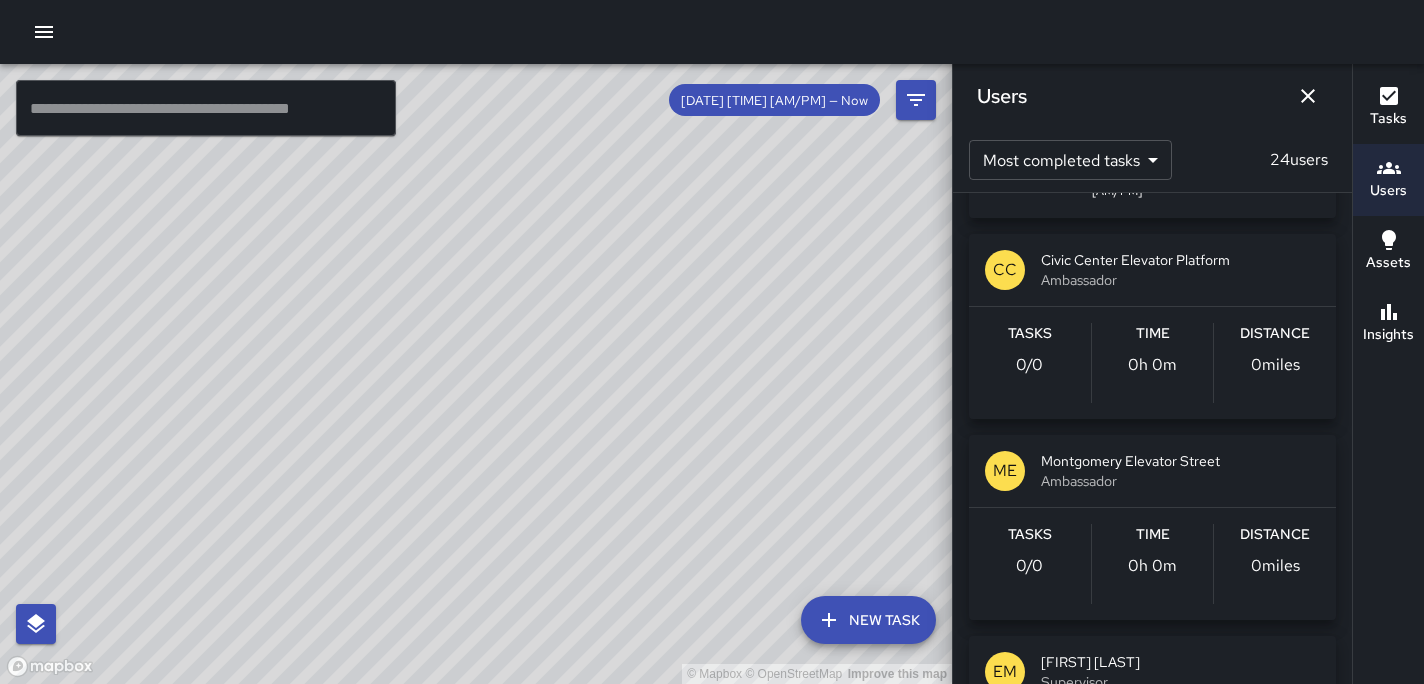 scroll, scrollTop: 2488, scrollLeft: 0, axis: vertical 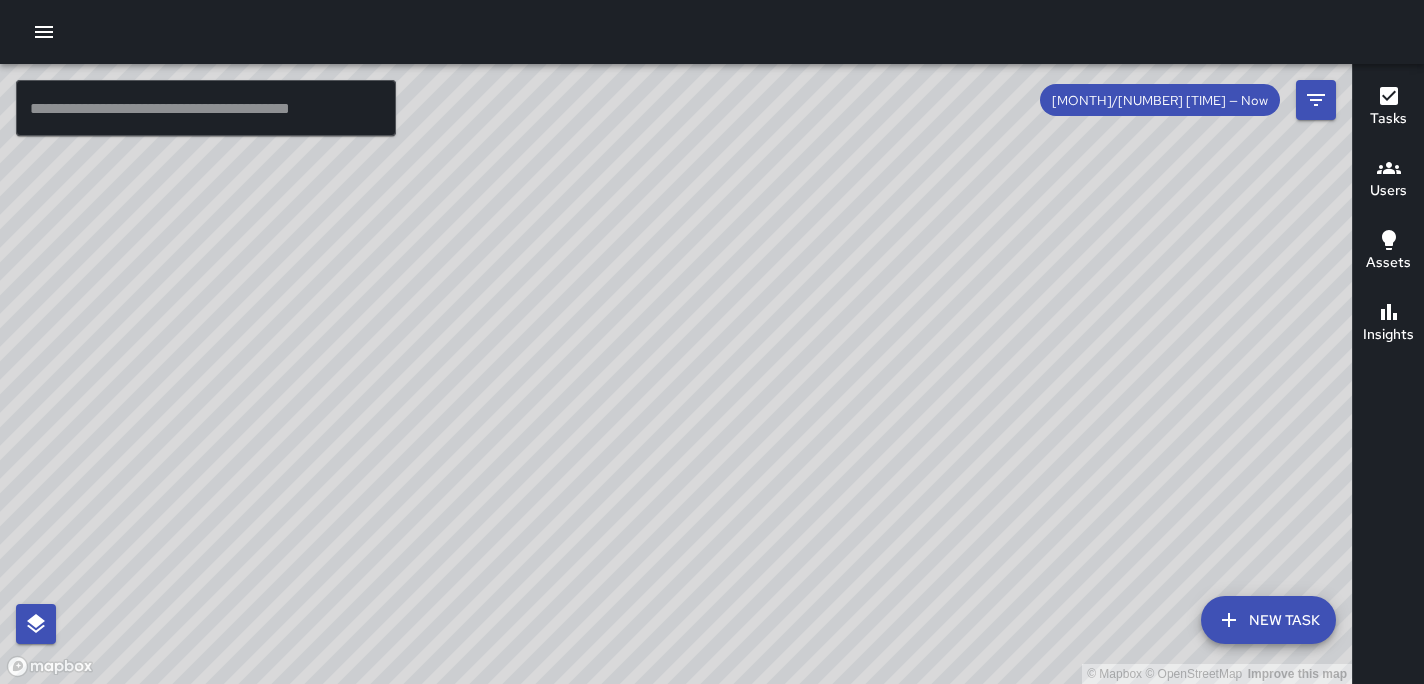 click on "Users" at bounding box center [1388, 191] 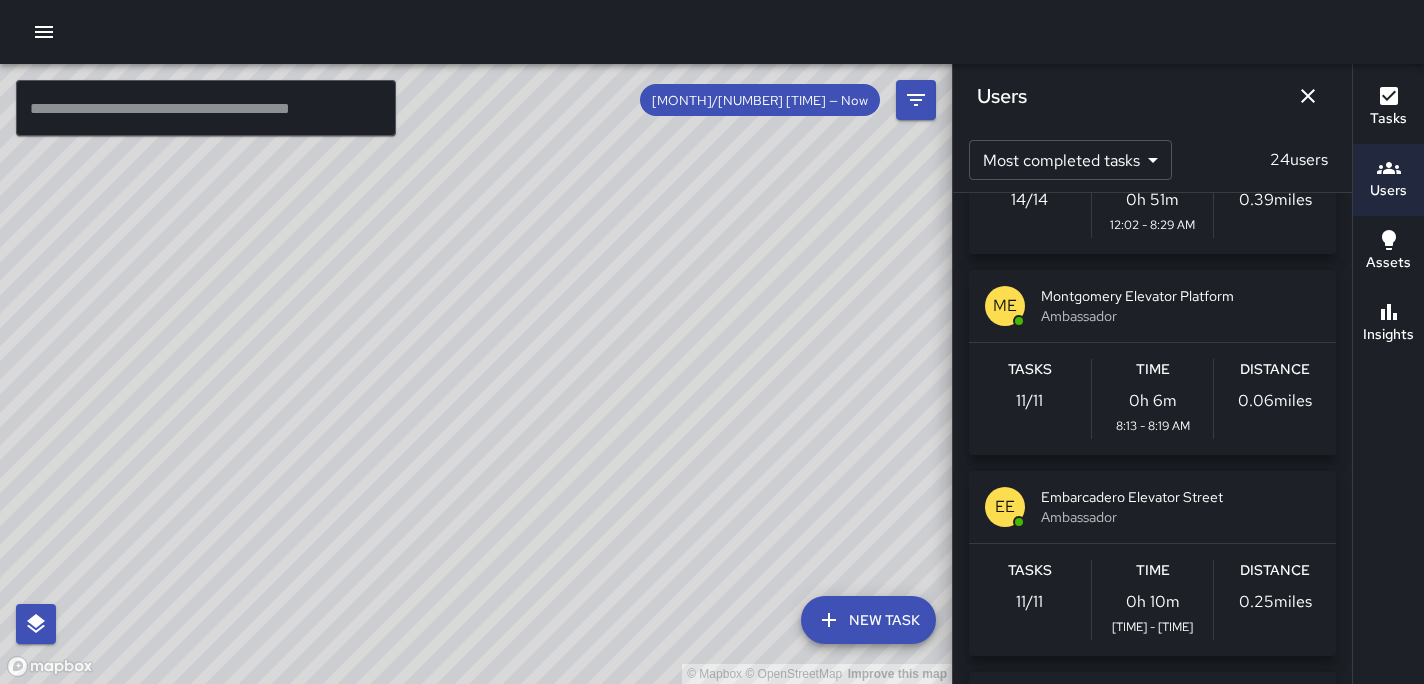 scroll, scrollTop: 644, scrollLeft: 0, axis: vertical 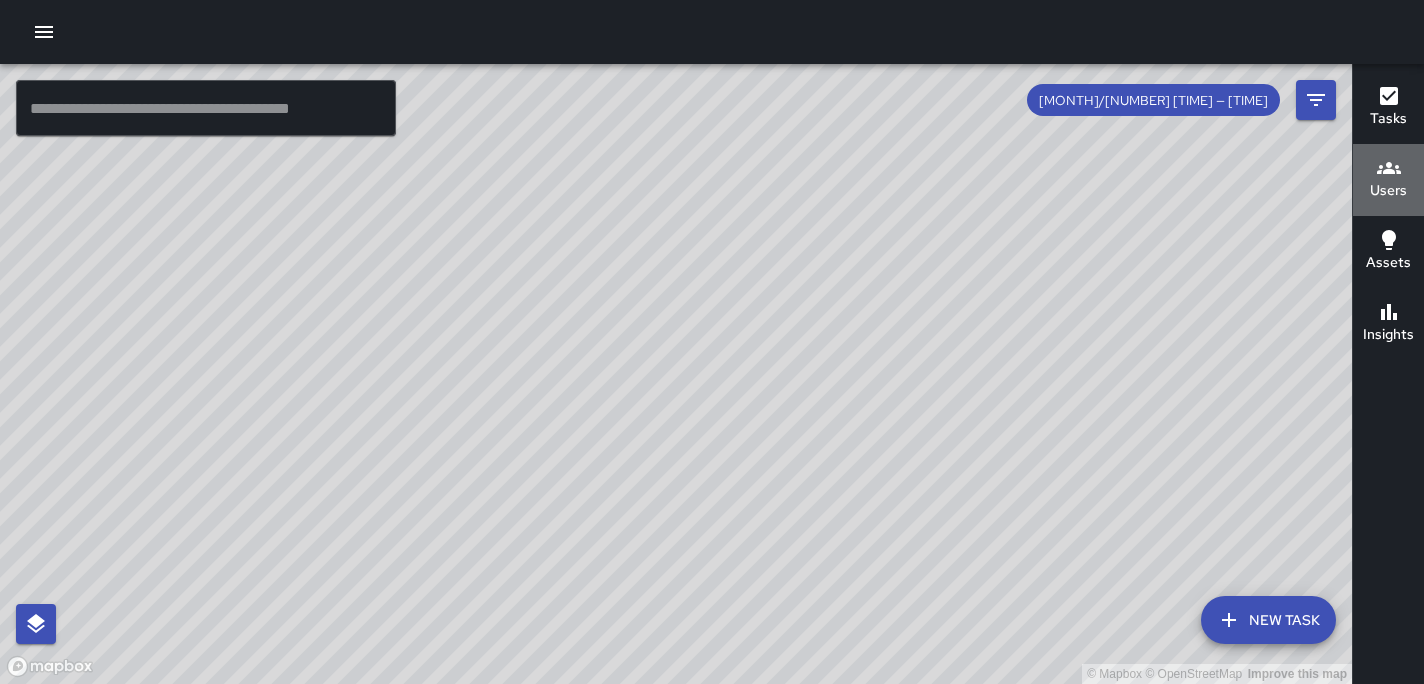 click on "Users" at bounding box center (1388, 191) 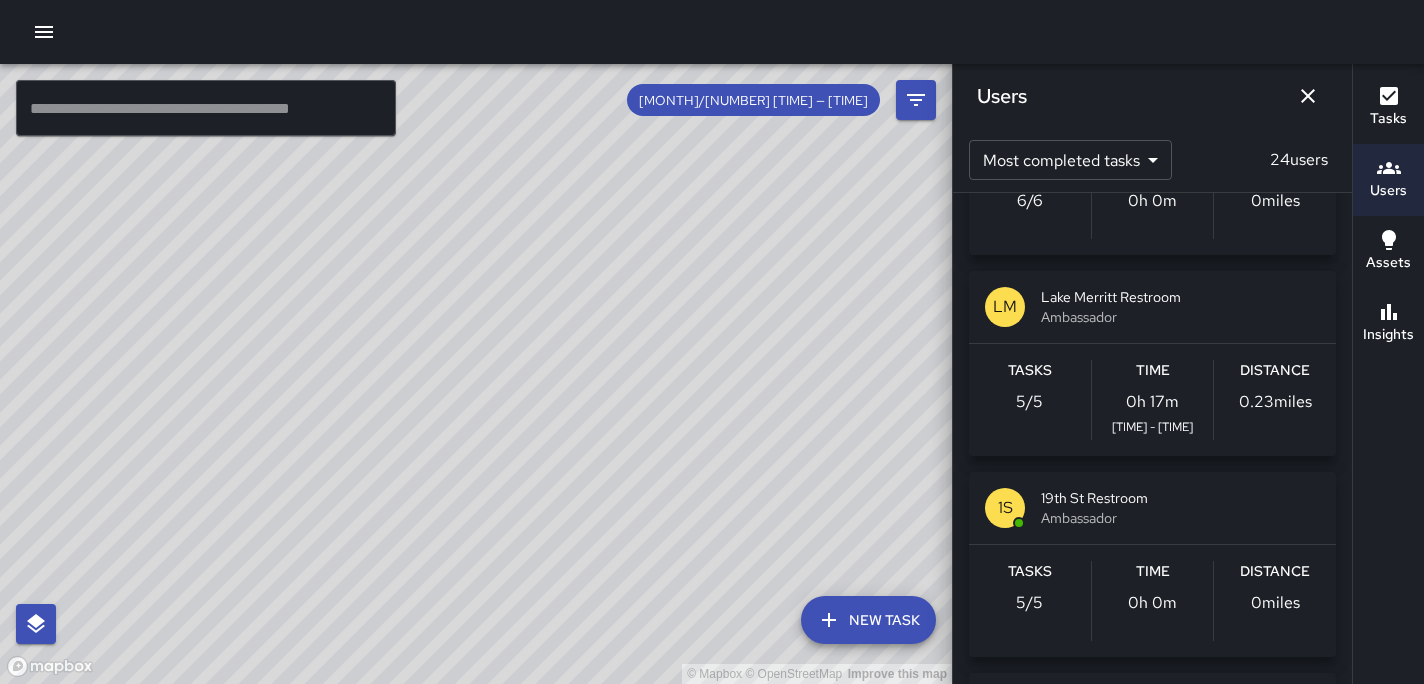 scroll, scrollTop: 1752, scrollLeft: 0, axis: vertical 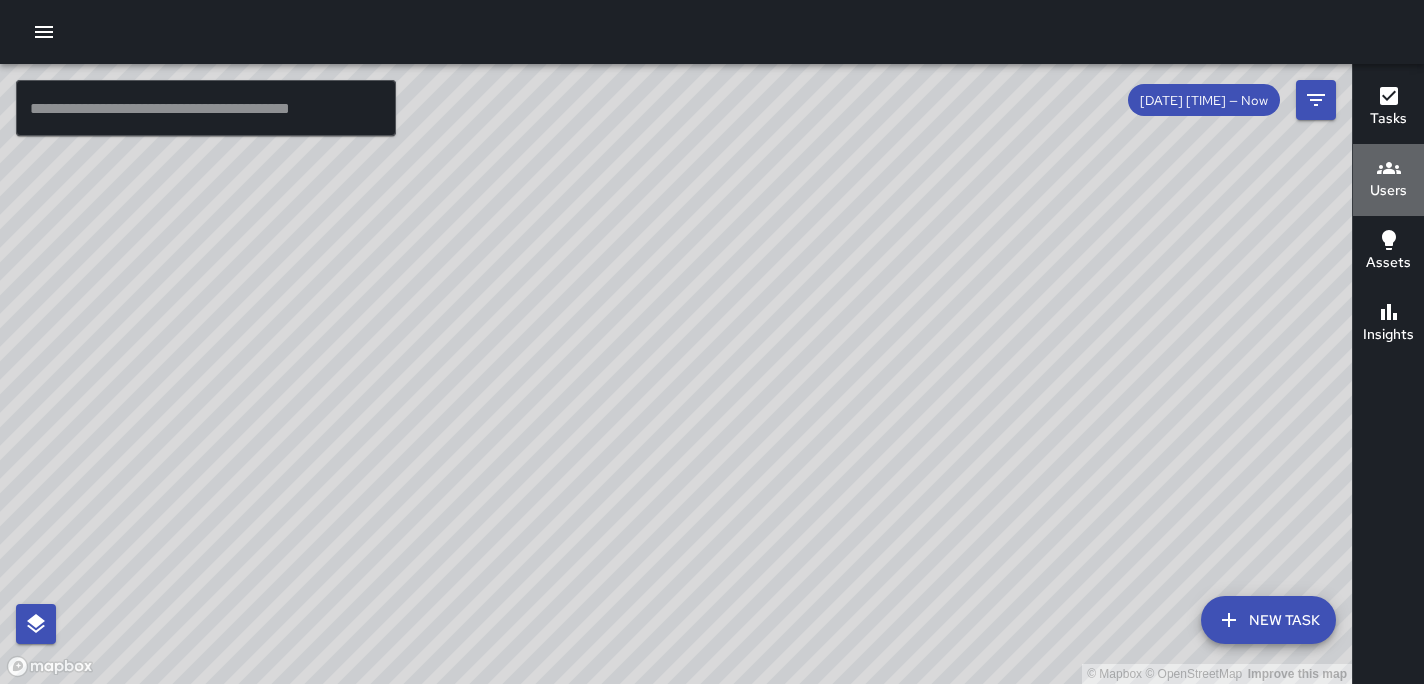 click on "Users" at bounding box center (1388, 191) 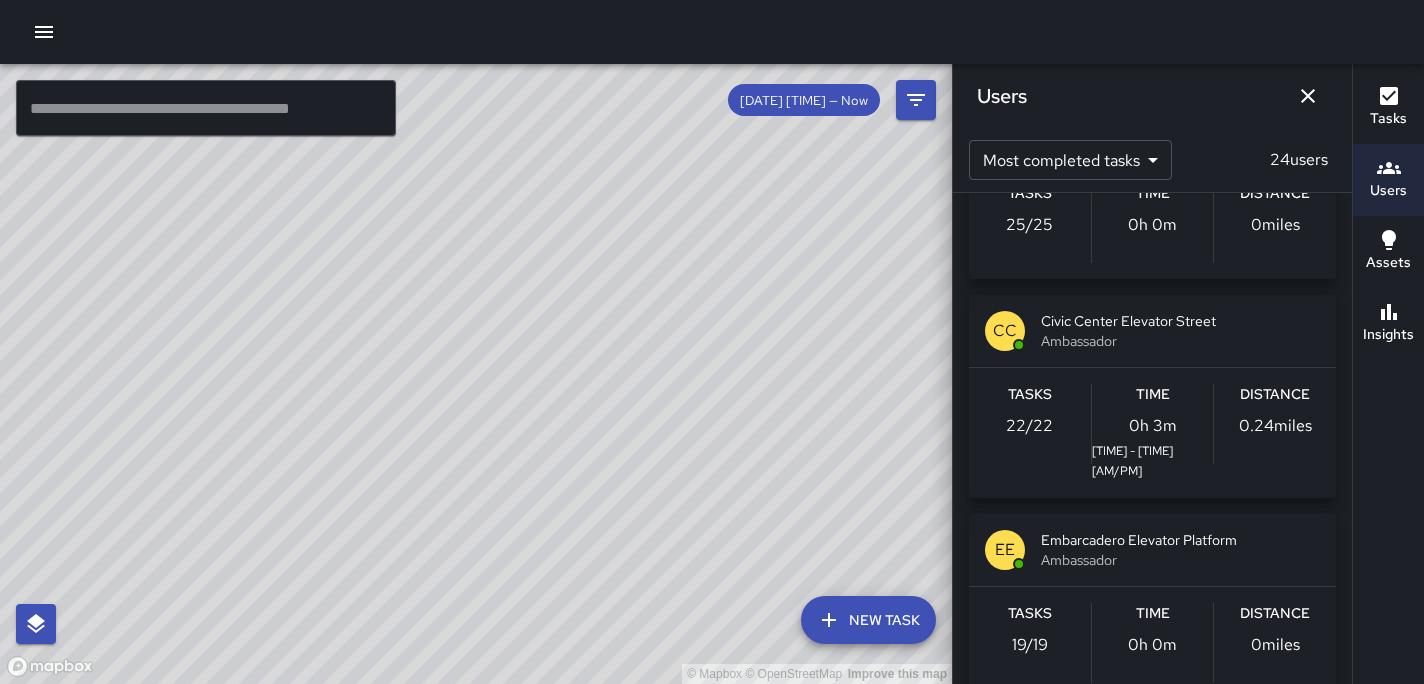 scroll, scrollTop: 0, scrollLeft: 0, axis: both 